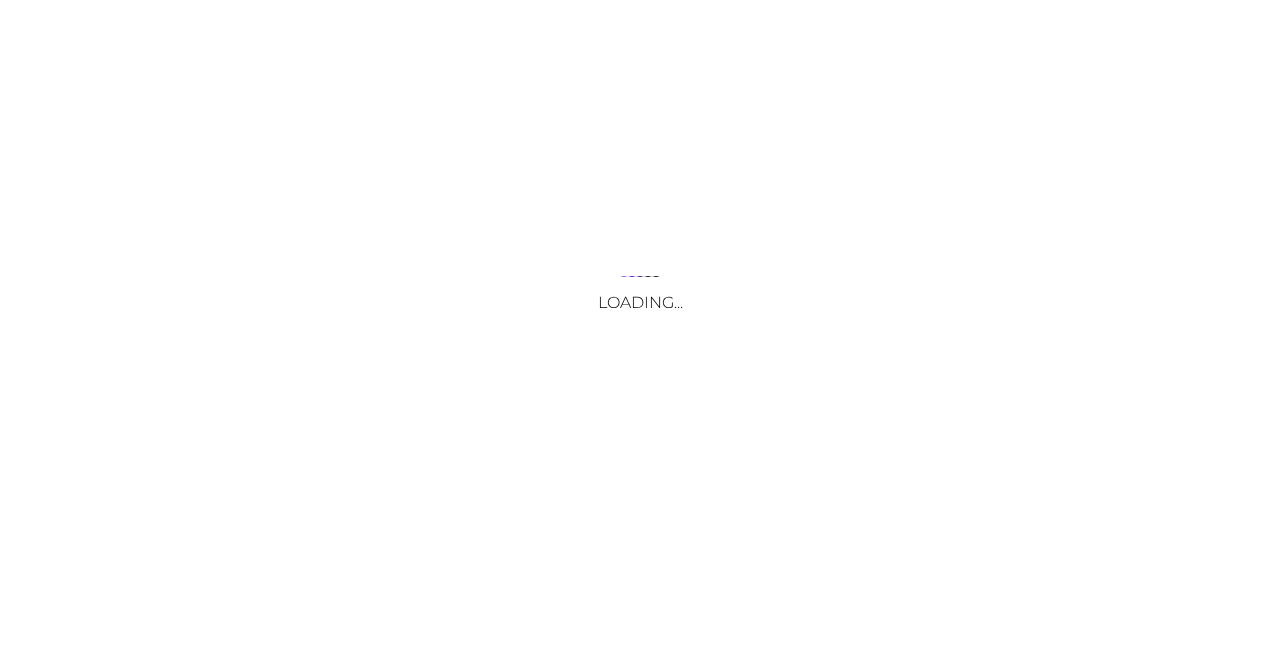 scroll, scrollTop: 0, scrollLeft: 0, axis: both 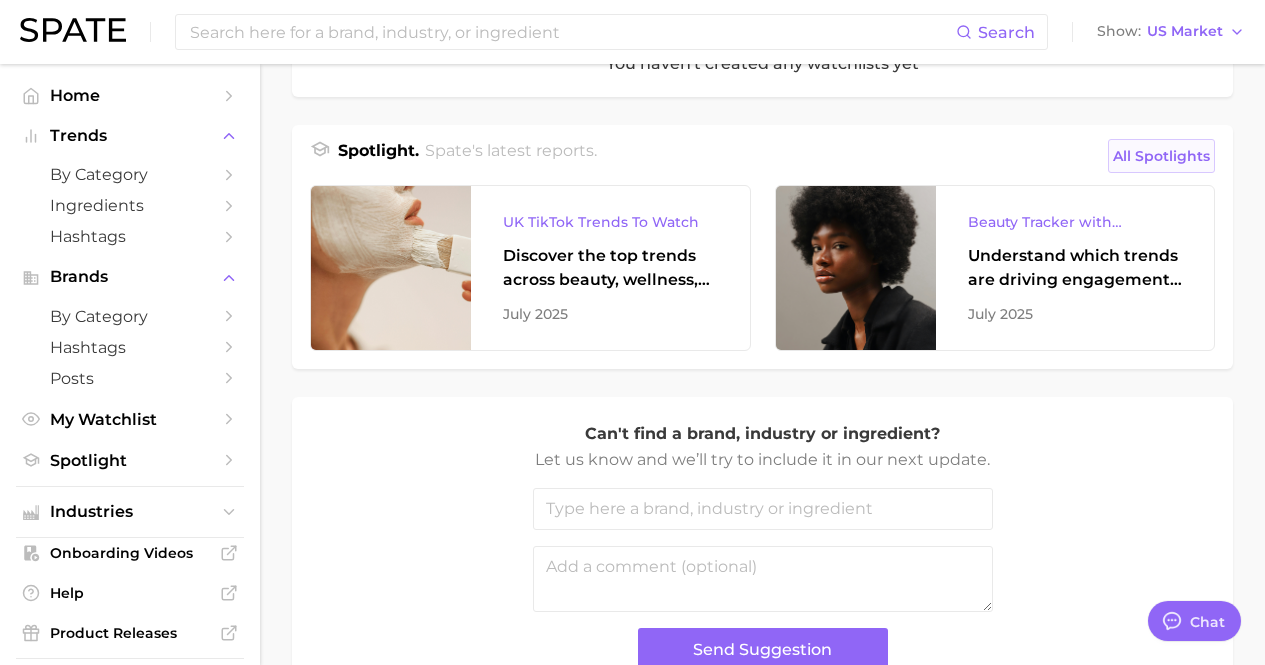 click on "All Spotlights" at bounding box center (1161, 156) 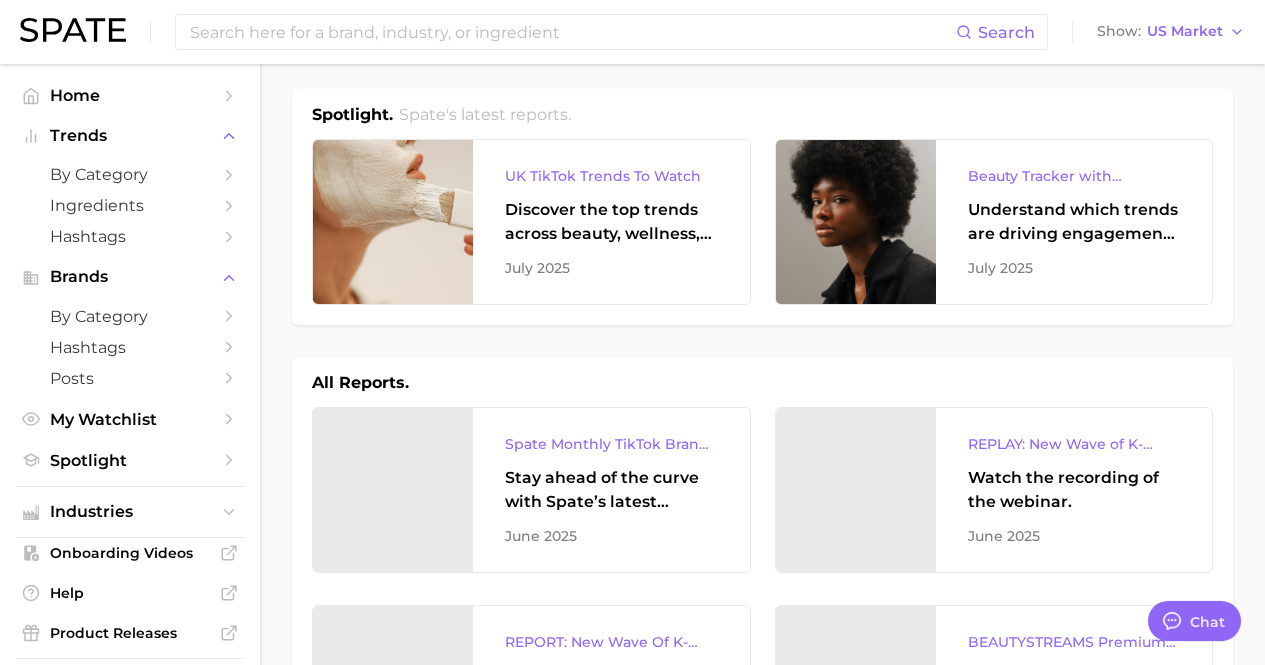 scroll, scrollTop: 0, scrollLeft: 0, axis: both 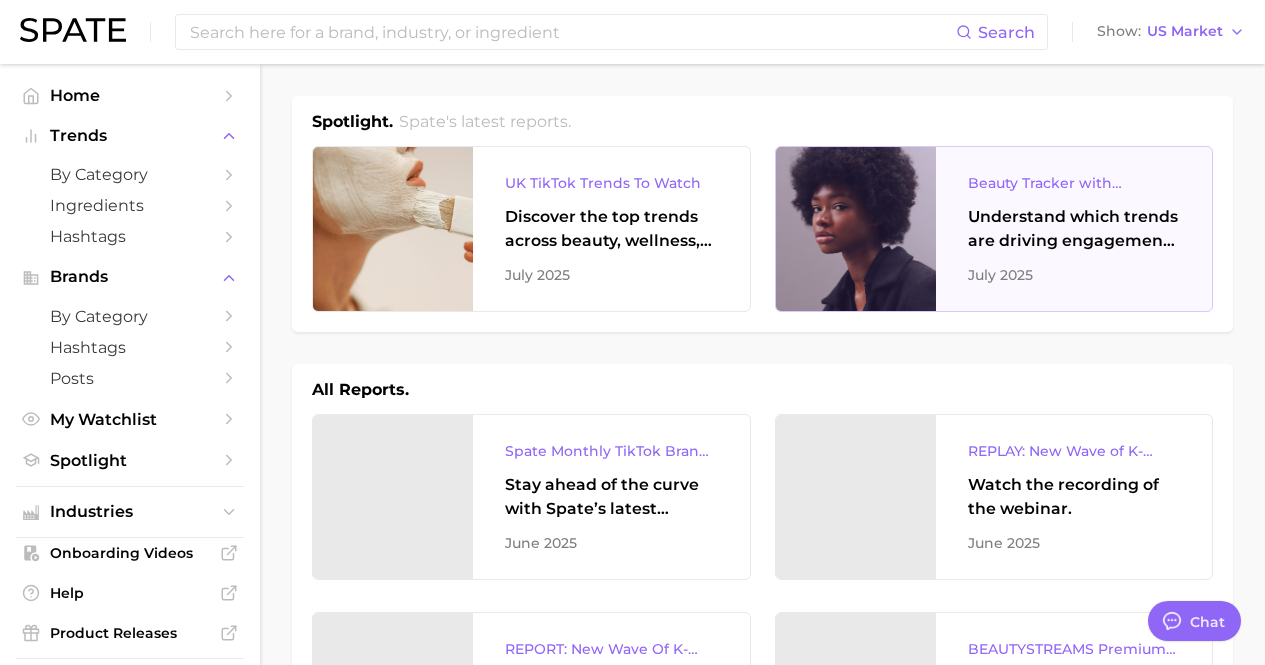 click on "Understand which trends are driving engagement across platforms in the skin, hair, makeup, and fragrance categories." at bounding box center [1074, 229] 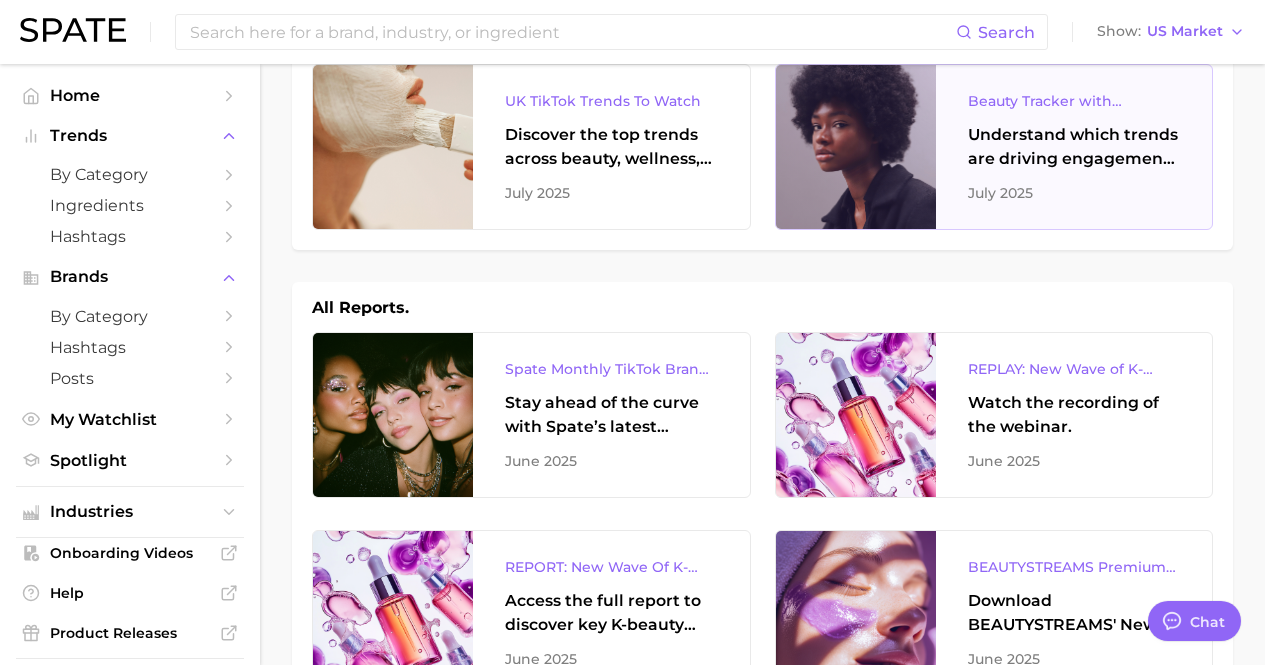 scroll, scrollTop: 100, scrollLeft: 0, axis: vertical 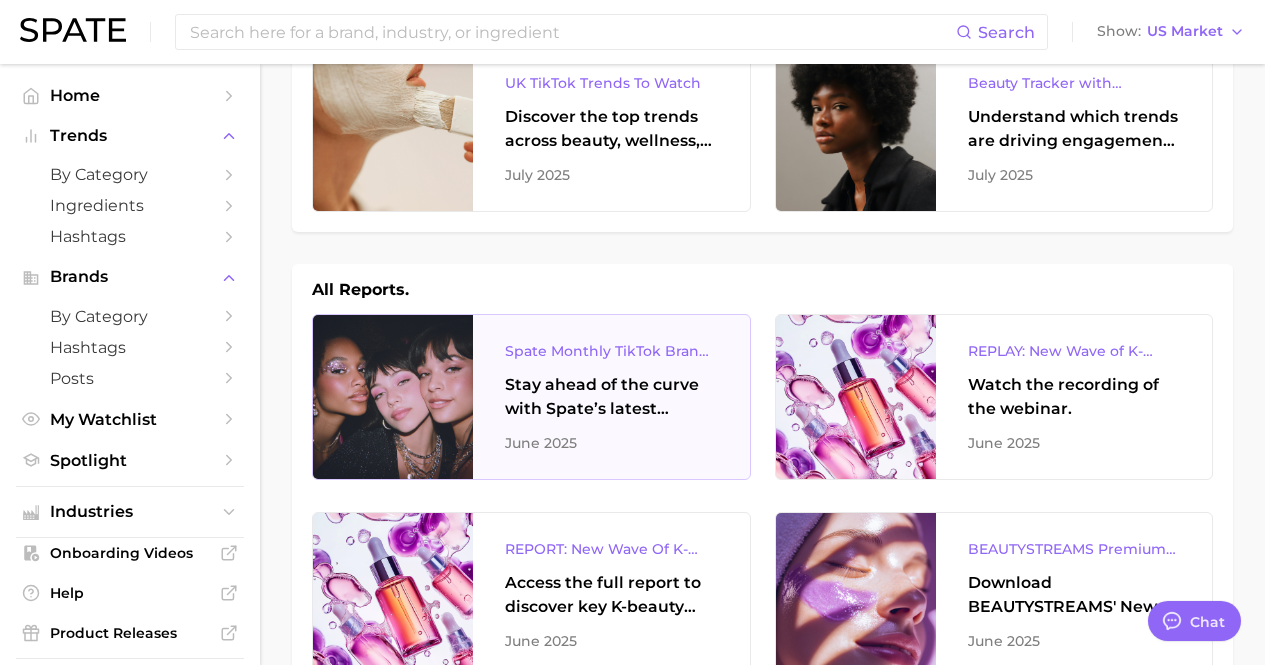 click on "Spate Monthly TikTok Brands Tracker Stay ahead of the curve with Spate’s latest monthly tracker, spotlighting the fastest-growing and most talked-about beauty brands on TikTok in the US. [DATE]" at bounding box center [611, 397] 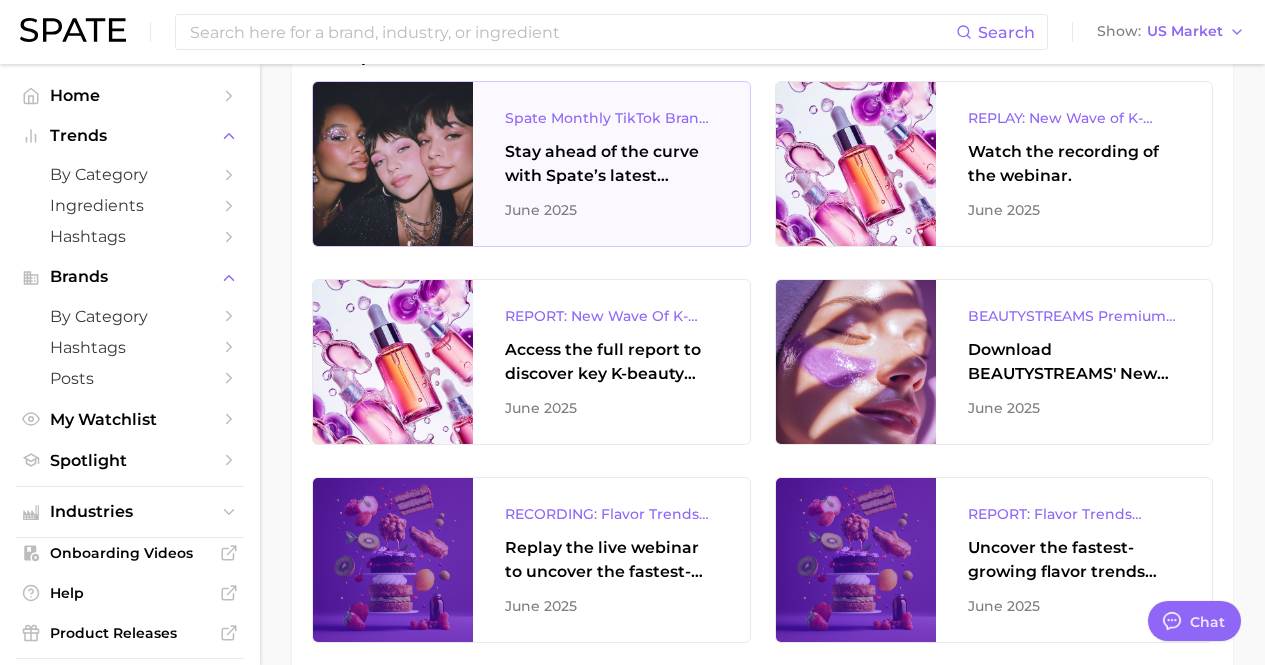 scroll, scrollTop: 400, scrollLeft: 0, axis: vertical 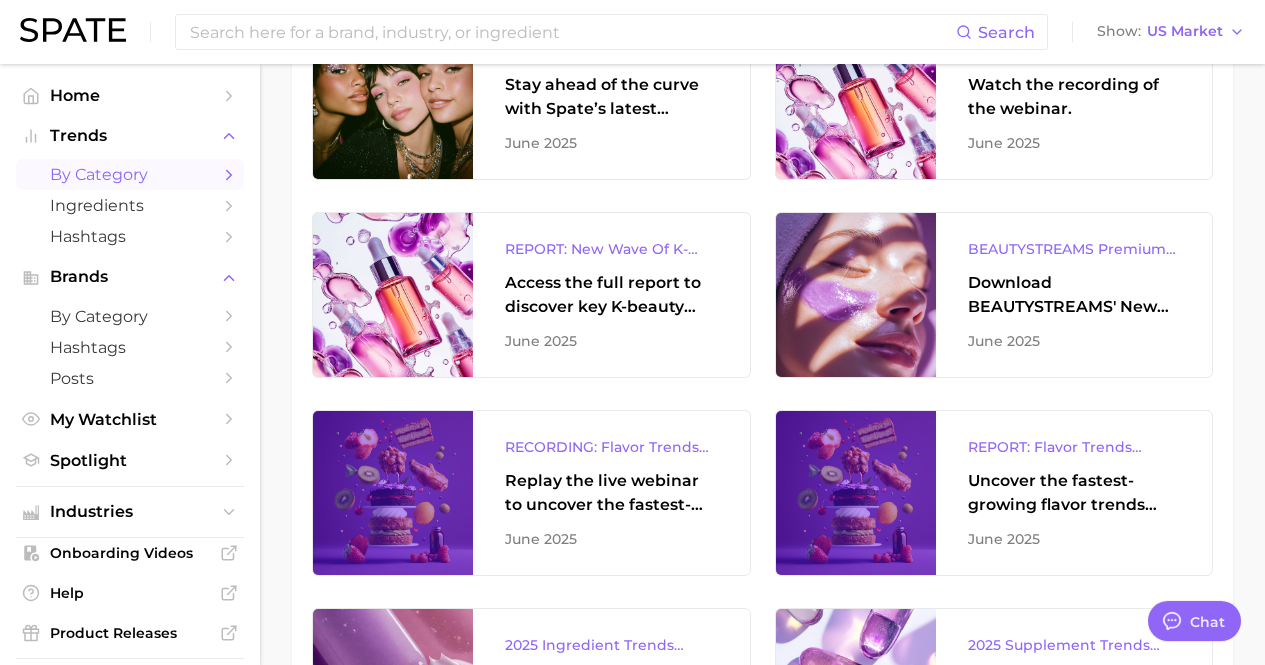 click on "by Category" at bounding box center [130, 174] 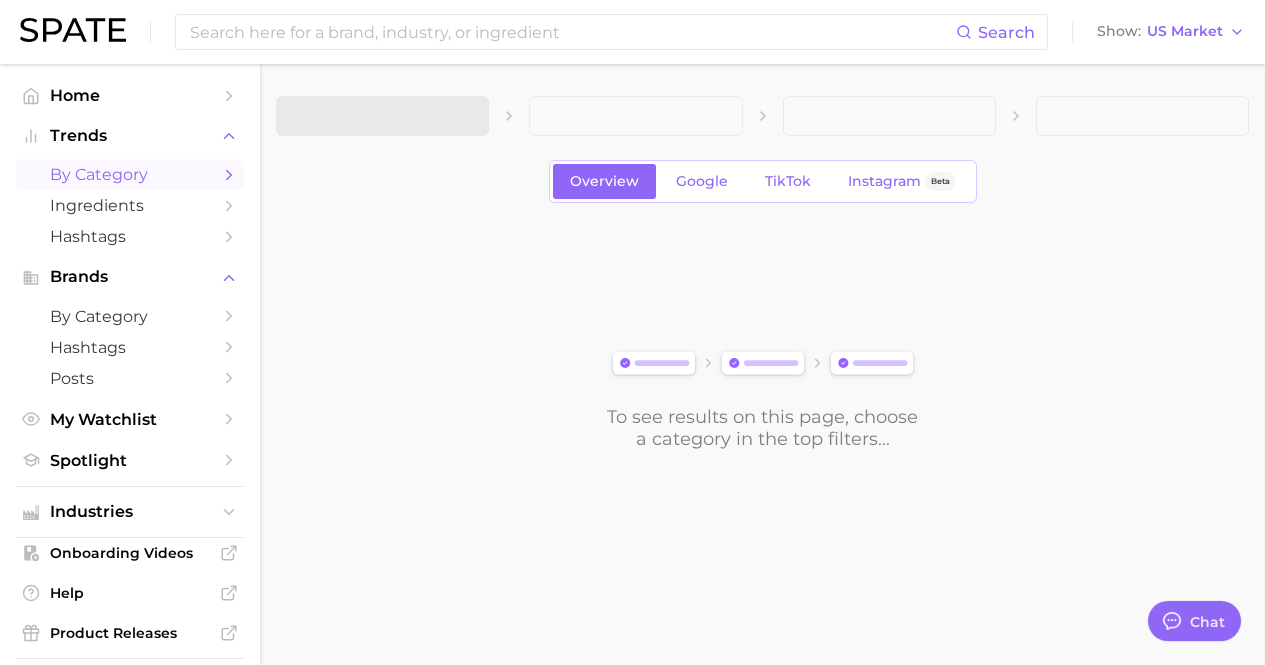 scroll, scrollTop: 0, scrollLeft: 0, axis: both 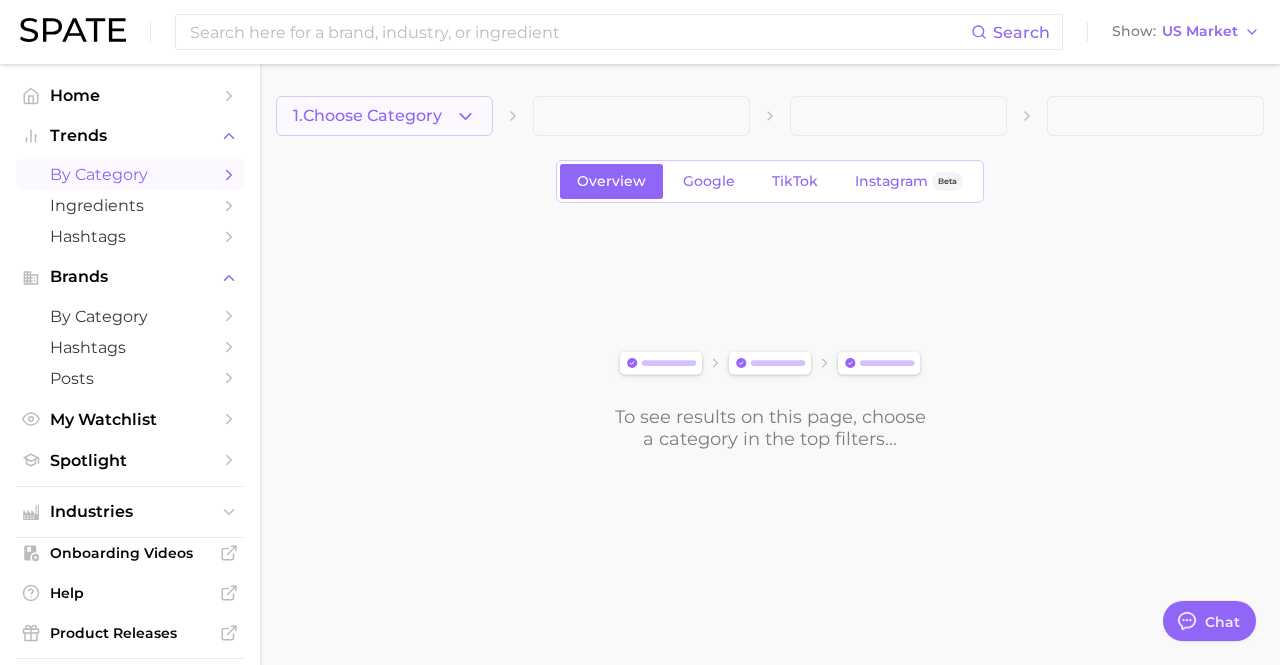 click on "1.  Choose Category" at bounding box center (367, 116) 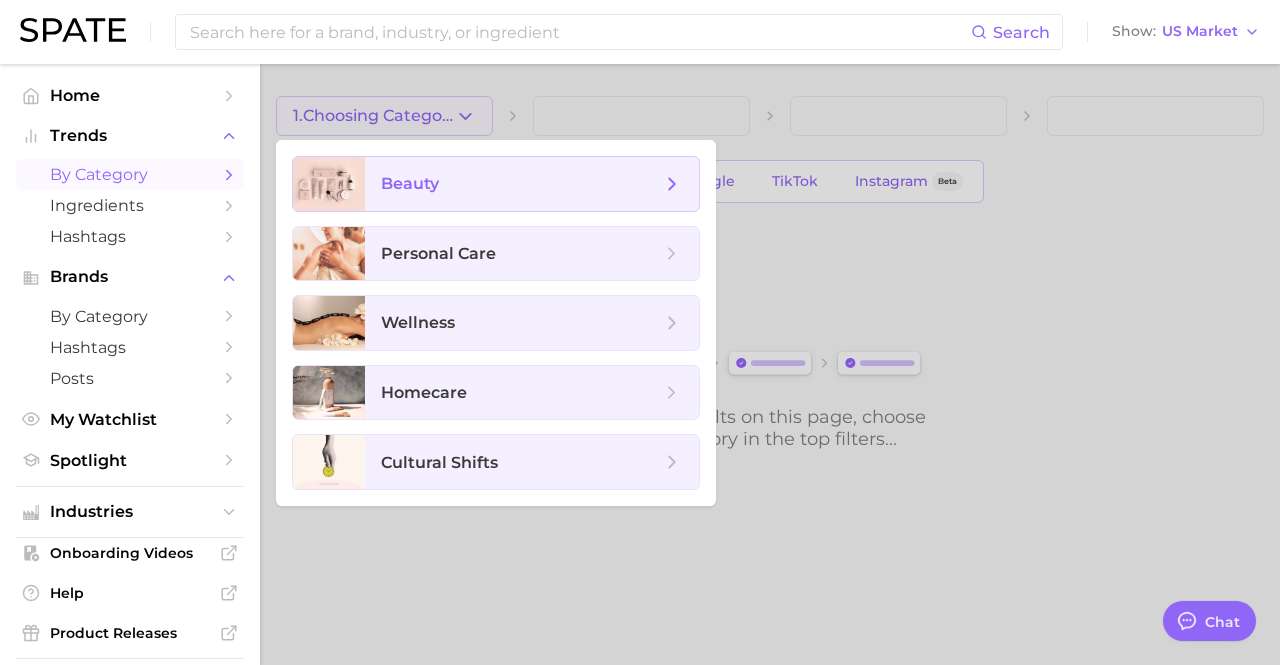 click on "beauty" at bounding box center (521, 184) 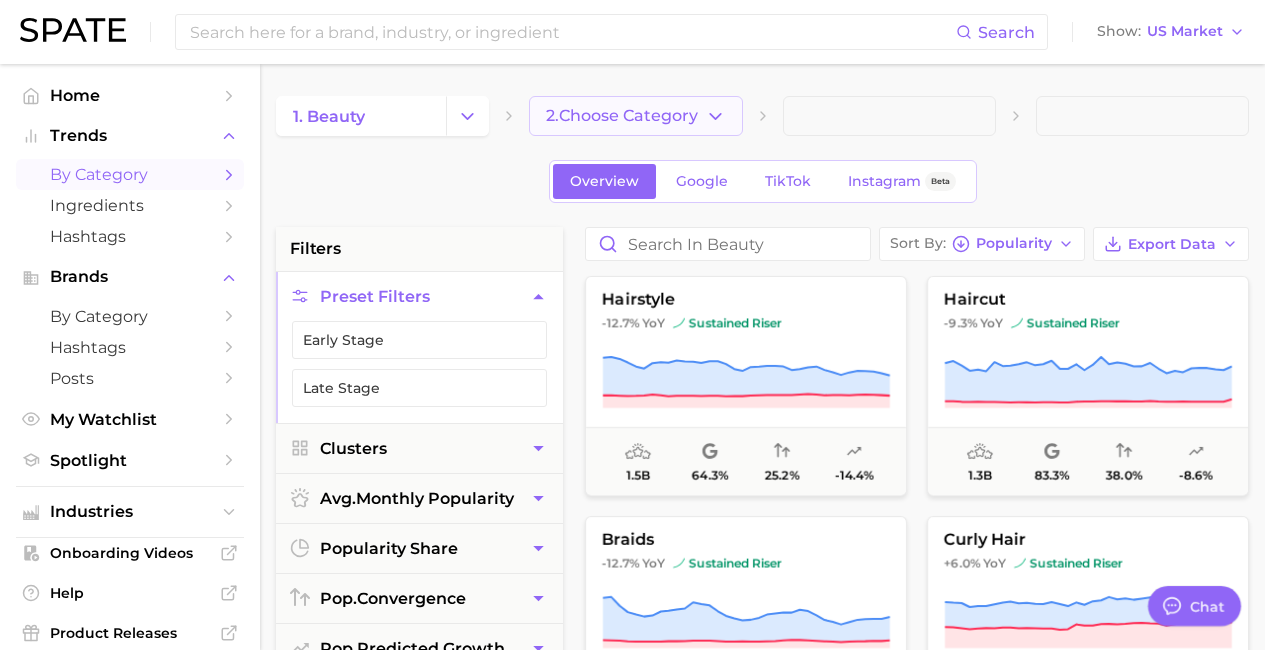 click on "2.  Choose Category" at bounding box center (622, 116) 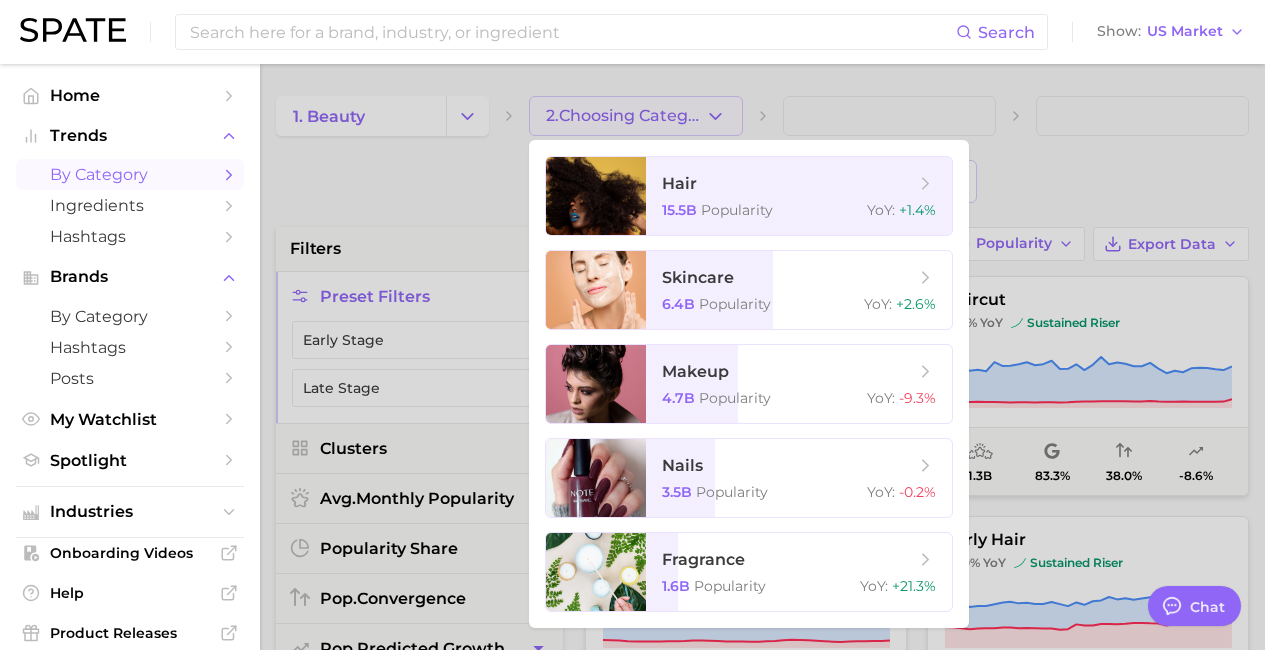 click on "hair 15.5b   Popularity YoY :   +1.4% skincare 6.4b   Popularity YoY :   +2.6% makeup 4.7b   Popularity YoY :   -9.3% nails 3.5b   Popularity YoY :   -0.2% fragrance 1.6b   Popularity YoY :   +21.3%" at bounding box center (749, 384) 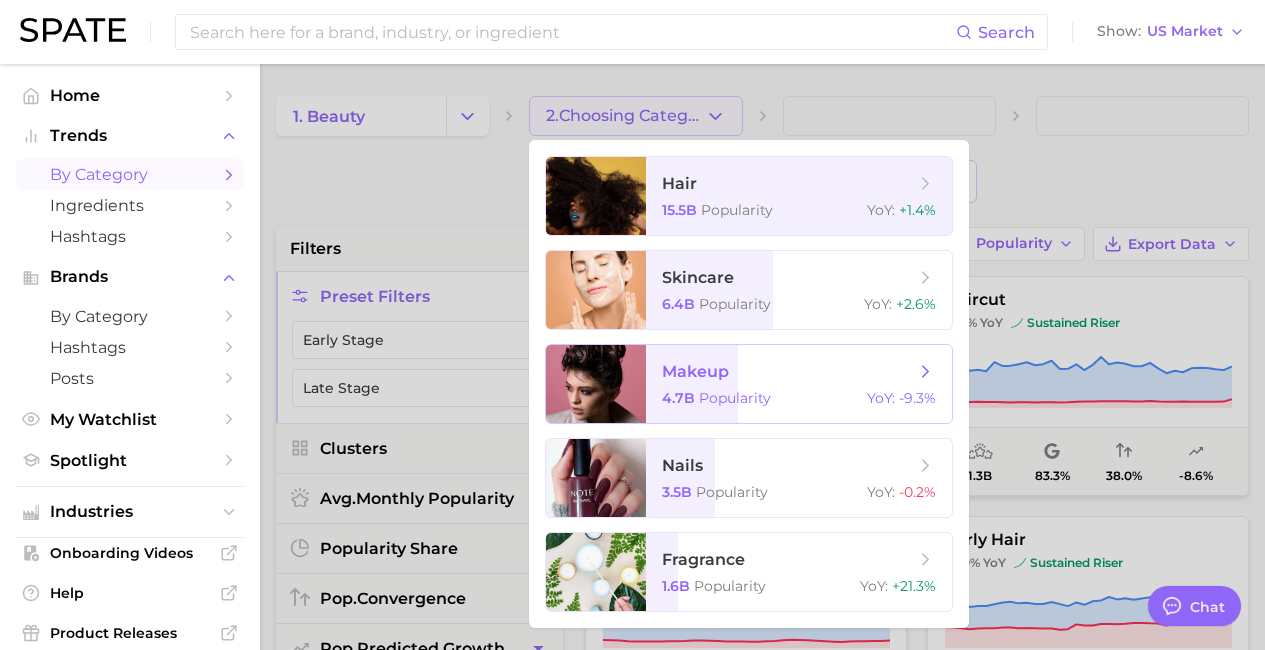 click on "makeup 4.7b   Popularity YoY :   -9.3%" at bounding box center [799, 384] 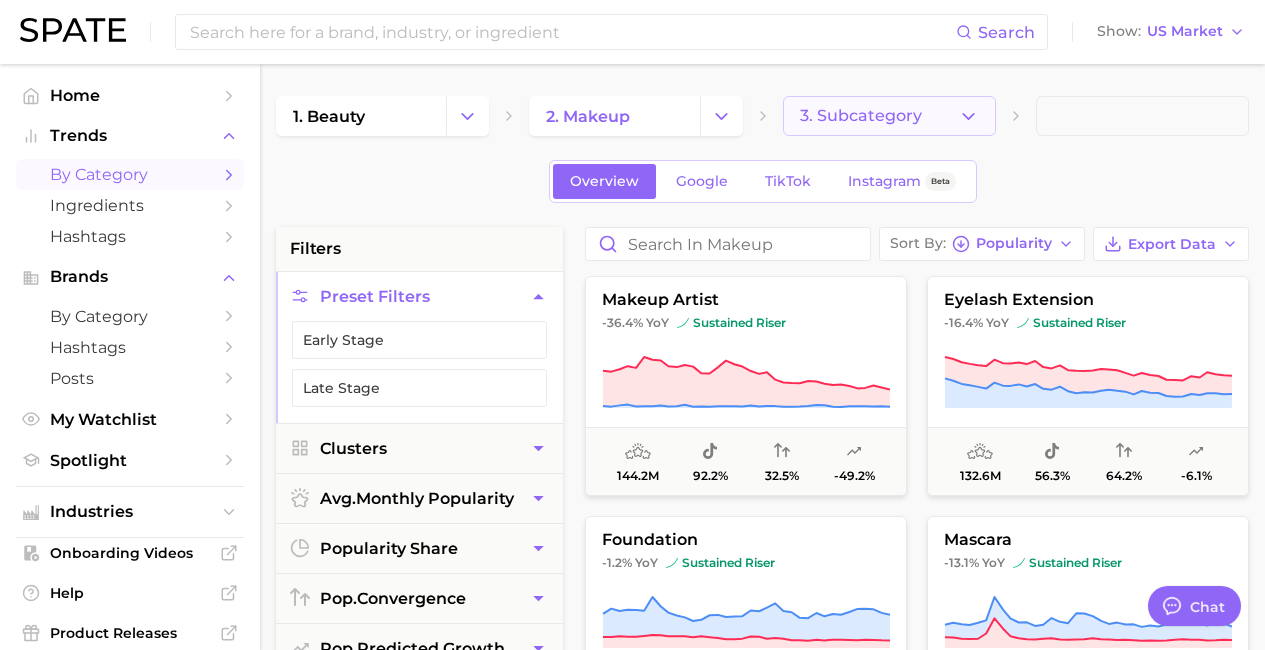 click on "3. Subcategory" at bounding box center (861, 116) 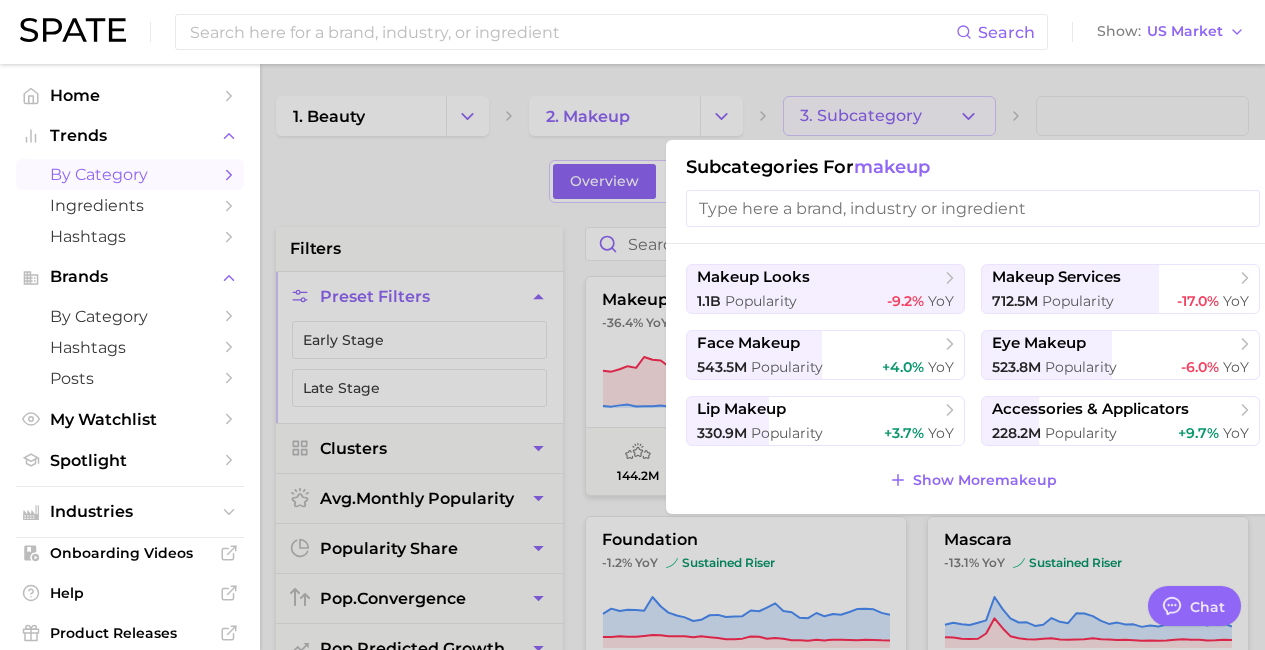 click at bounding box center [632, 325] 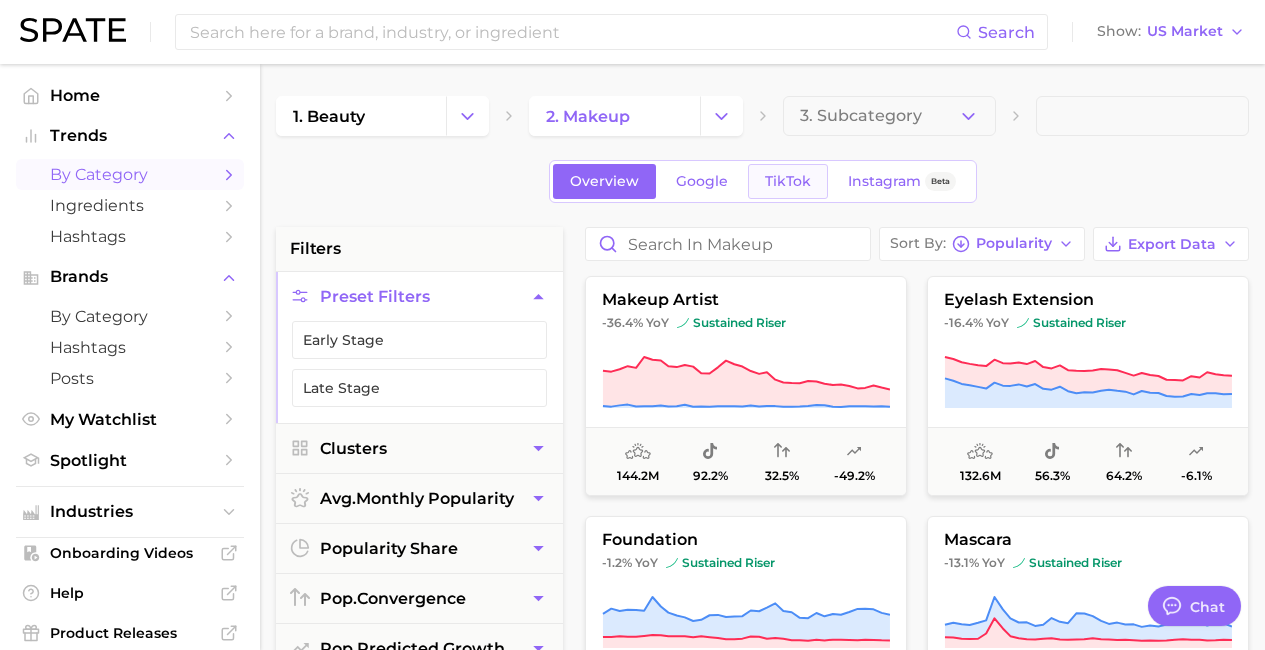 click on "TikTok" at bounding box center (788, 181) 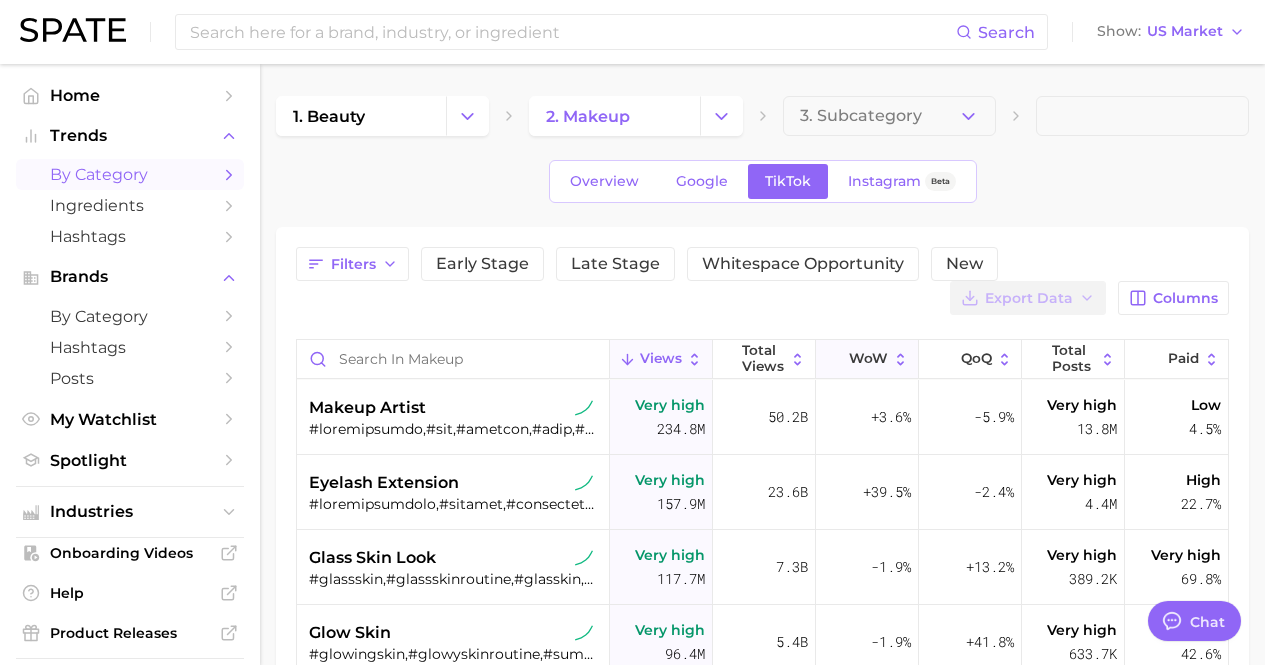 type on "x" 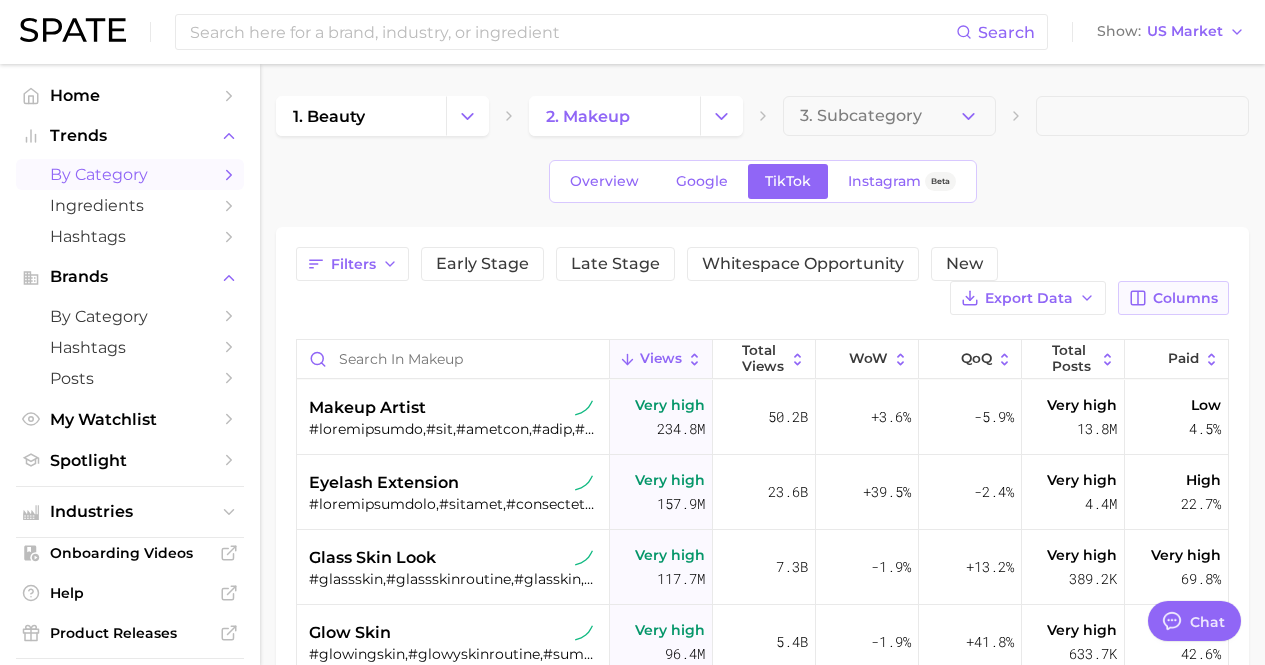 click on "Columns" at bounding box center [1173, 298] 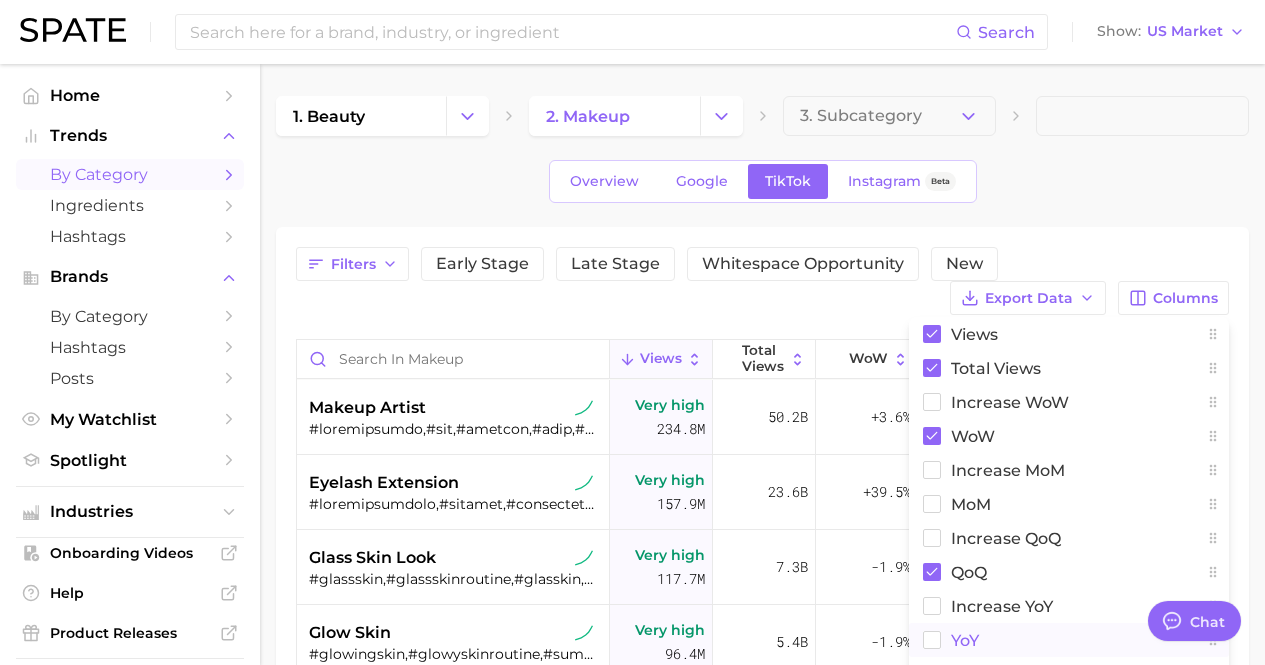 click 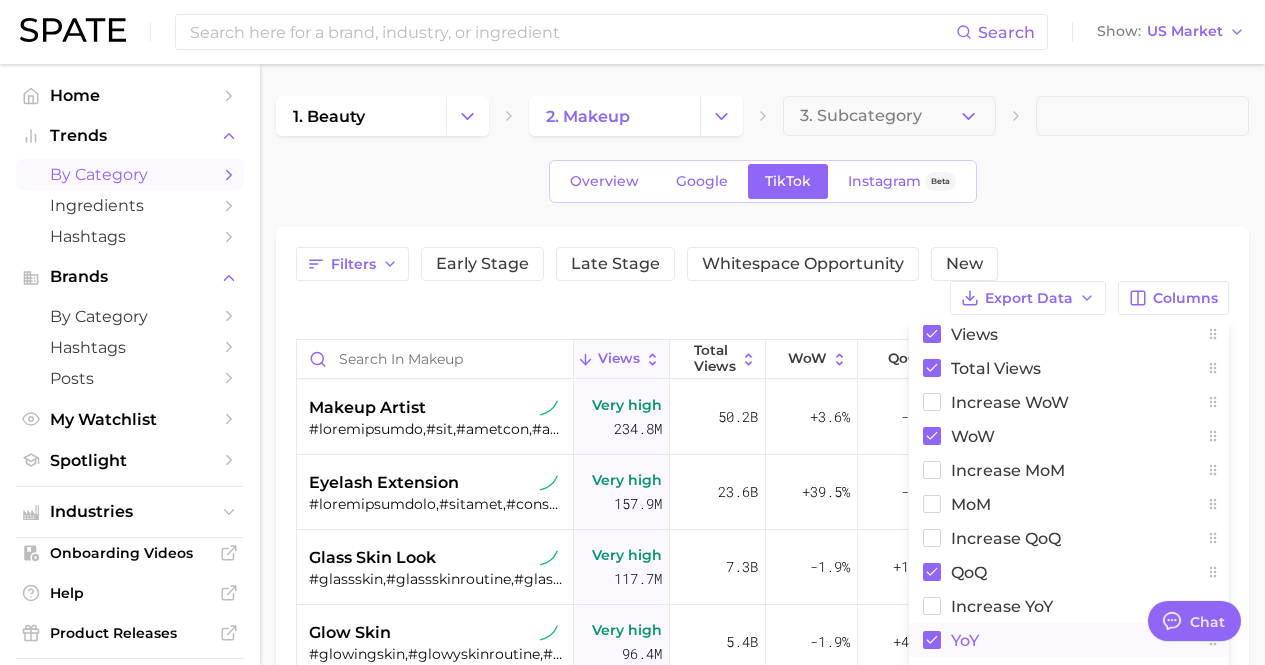 click on "Filters Early Stage Late Stage Whitespace Opportunity New Export Data Columns Views Total Views Increase WoW WoW increase MoM MoM increase QoQ QoQ increase YoY YoY Total Posts Paid TikTok Shop Beta engagement Sentiment" at bounding box center (762, 281) 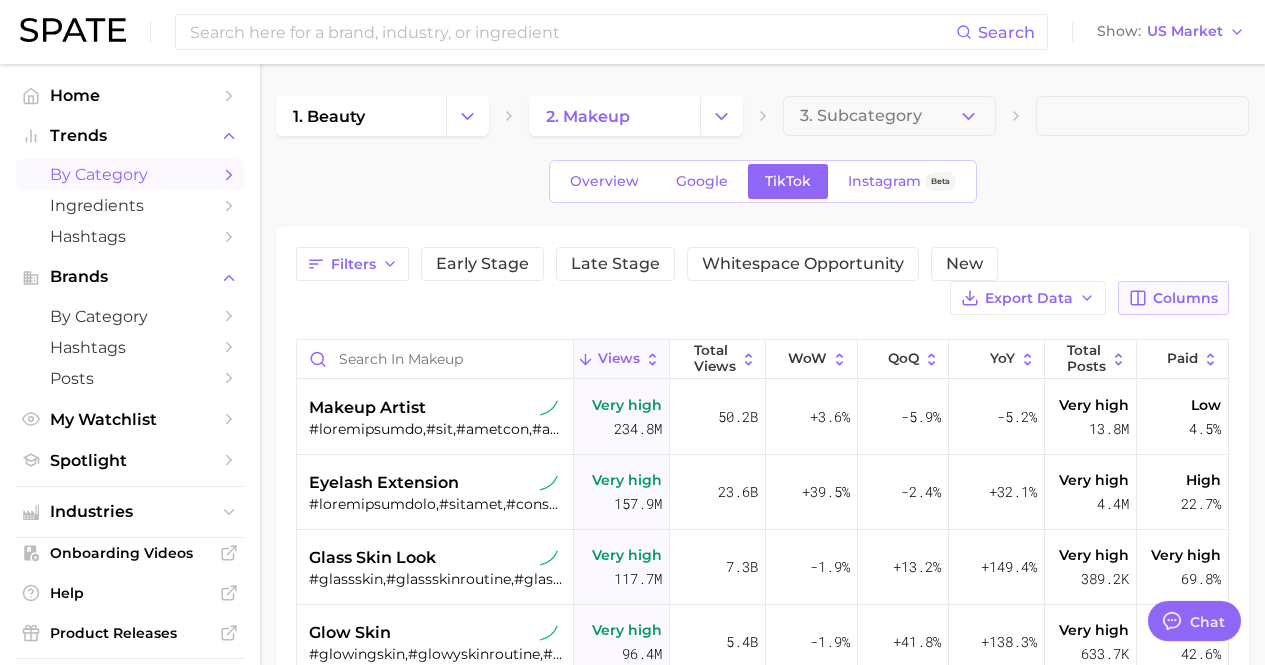click on "Columns" at bounding box center (1173, 298) 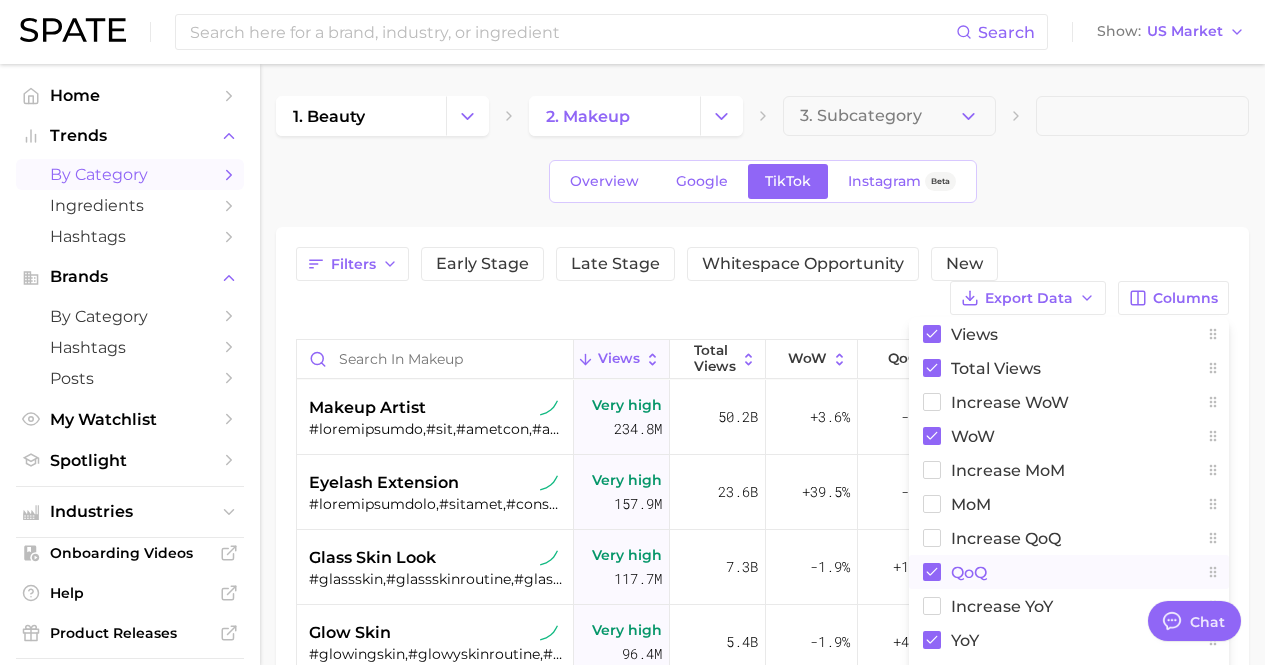 click 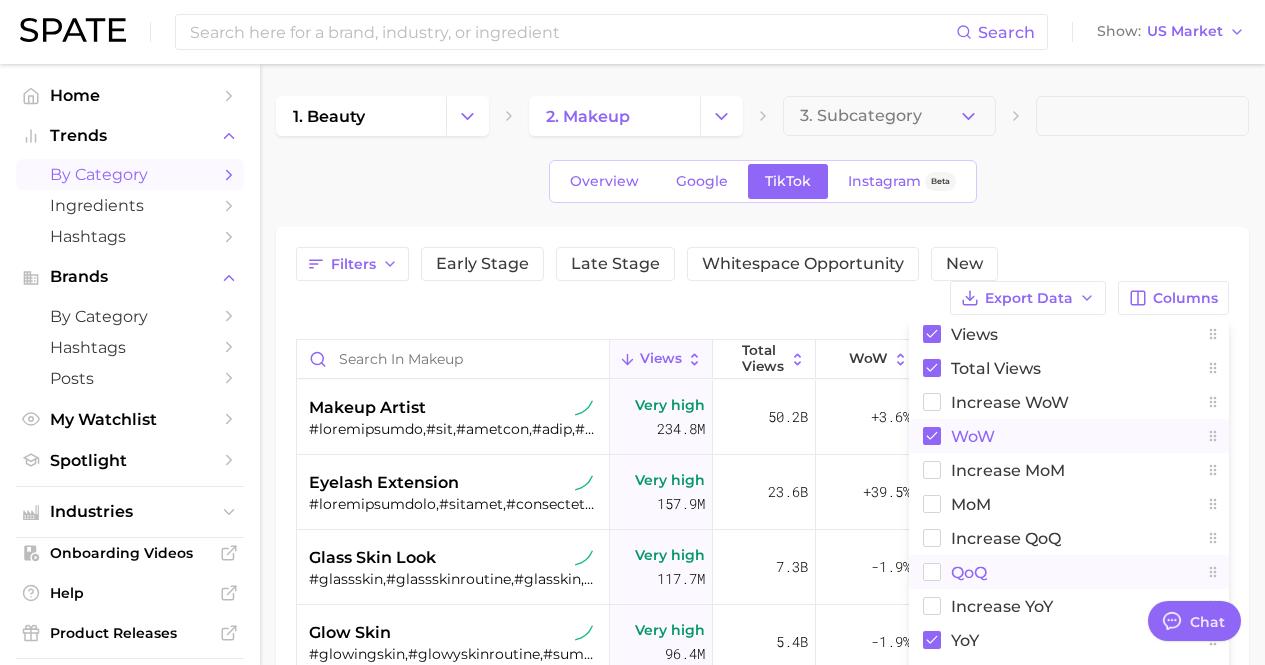 click 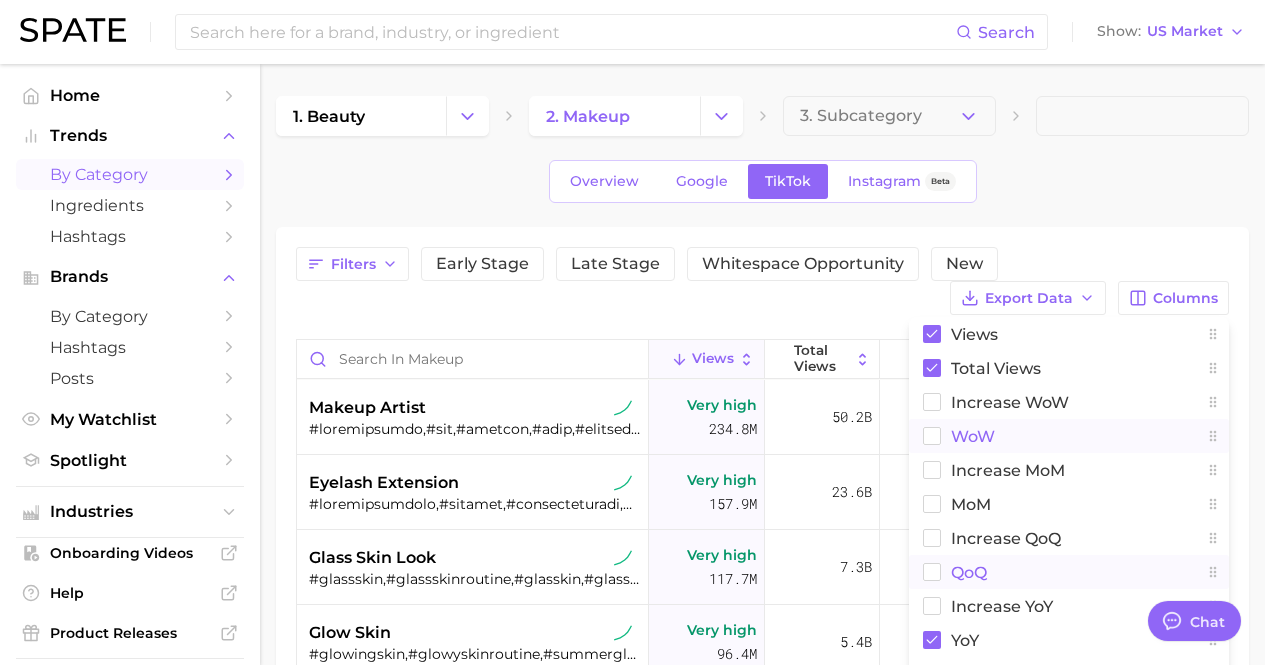 click on "Filters Early Stage Late Stage Whitespace Opportunity New Export Data Columns Views Total Views Increase WoW WoW increase MoM MoM increase QoQ QoQ increase YoY YoY Total Posts Paid TikTok Shop Beta engagement Sentiment" at bounding box center (762, 281) 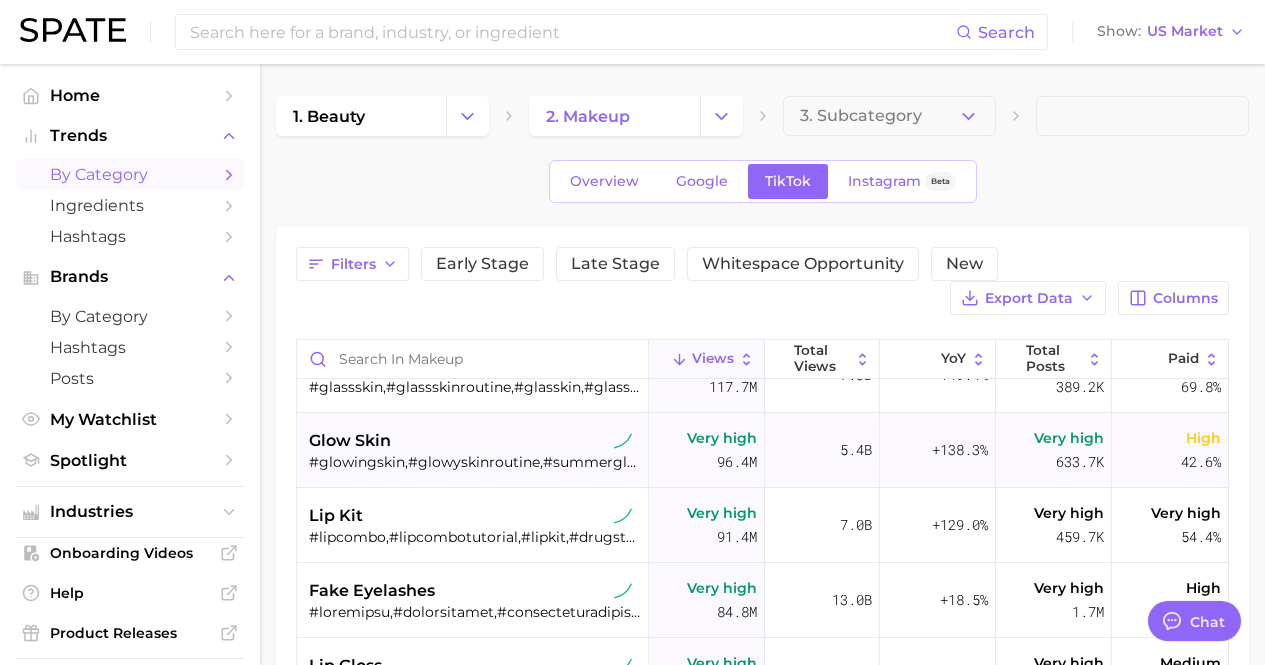 scroll, scrollTop: 200, scrollLeft: 0, axis: vertical 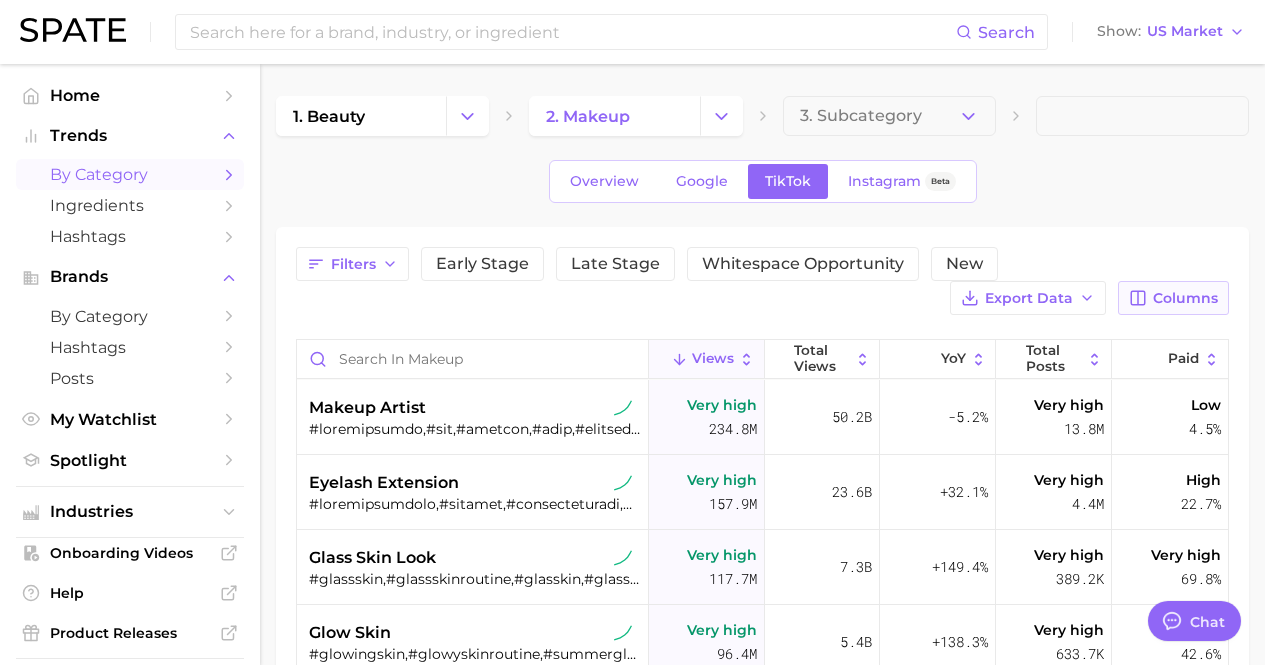 click on "Columns" at bounding box center (1185, 298) 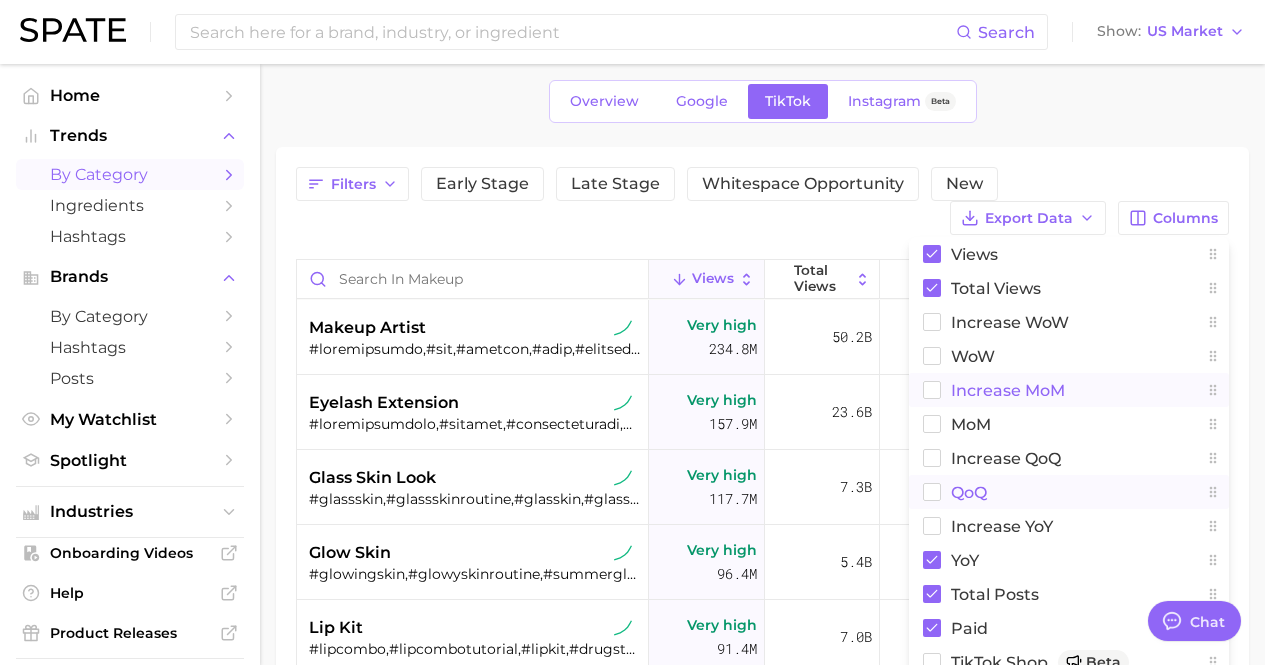 scroll, scrollTop: 100, scrollLeft: 0, axis: vertical 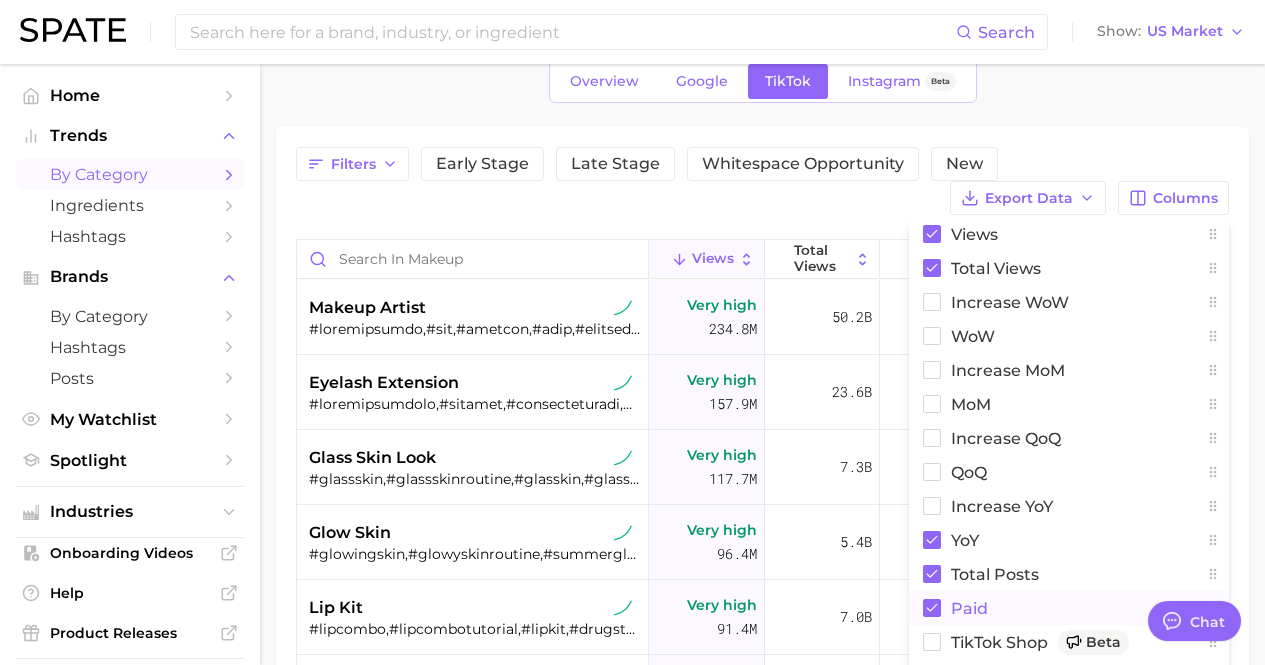 click 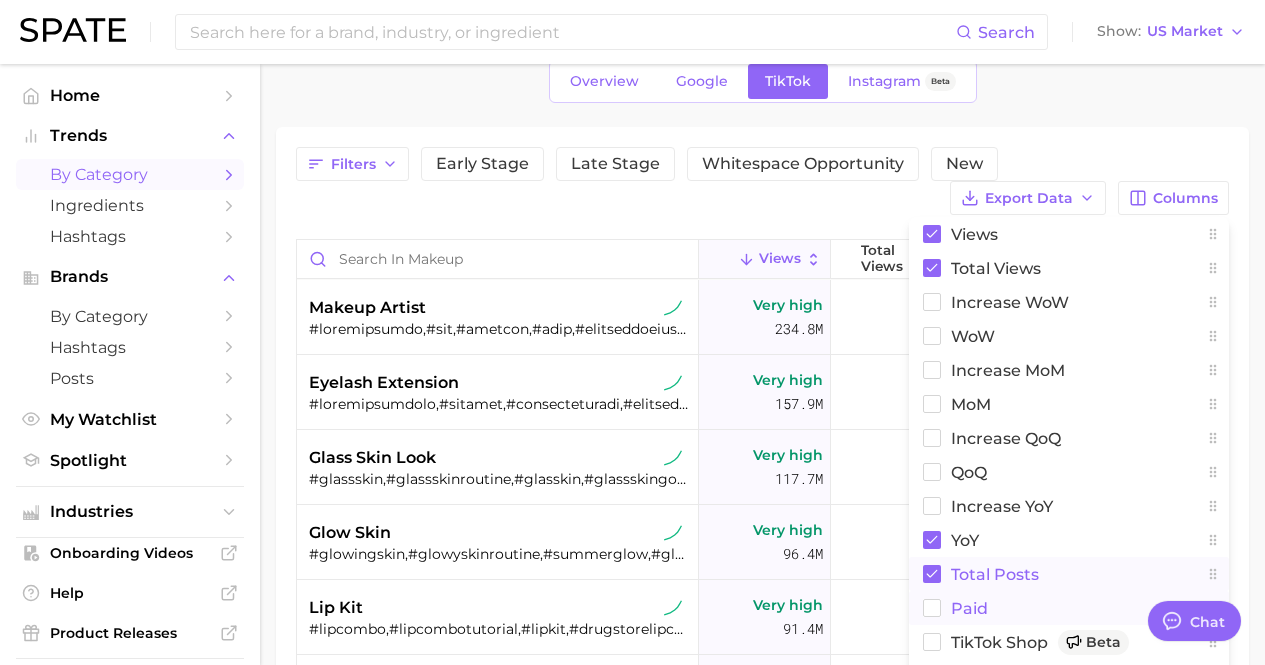 click on "Total Posts" at bounding box center (1069, 574) 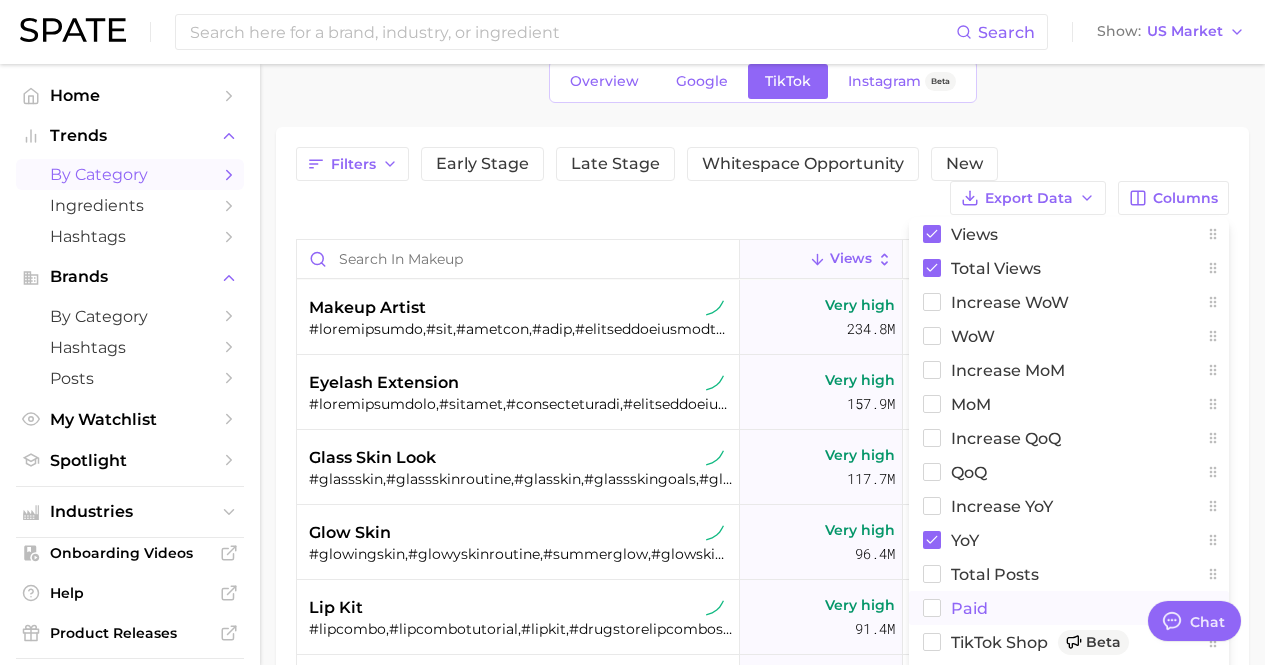 click on "Filters Early Stage Late Stage Whitespace Opportunity New Export Data Columns Views Total Views Increase WoW WoW increase MoM MoM increase QoQ QoQ increase YoY YoY Total Posts Paid TikTok Shop Beta engagement Sentiment" at bounding box center [762, 181] 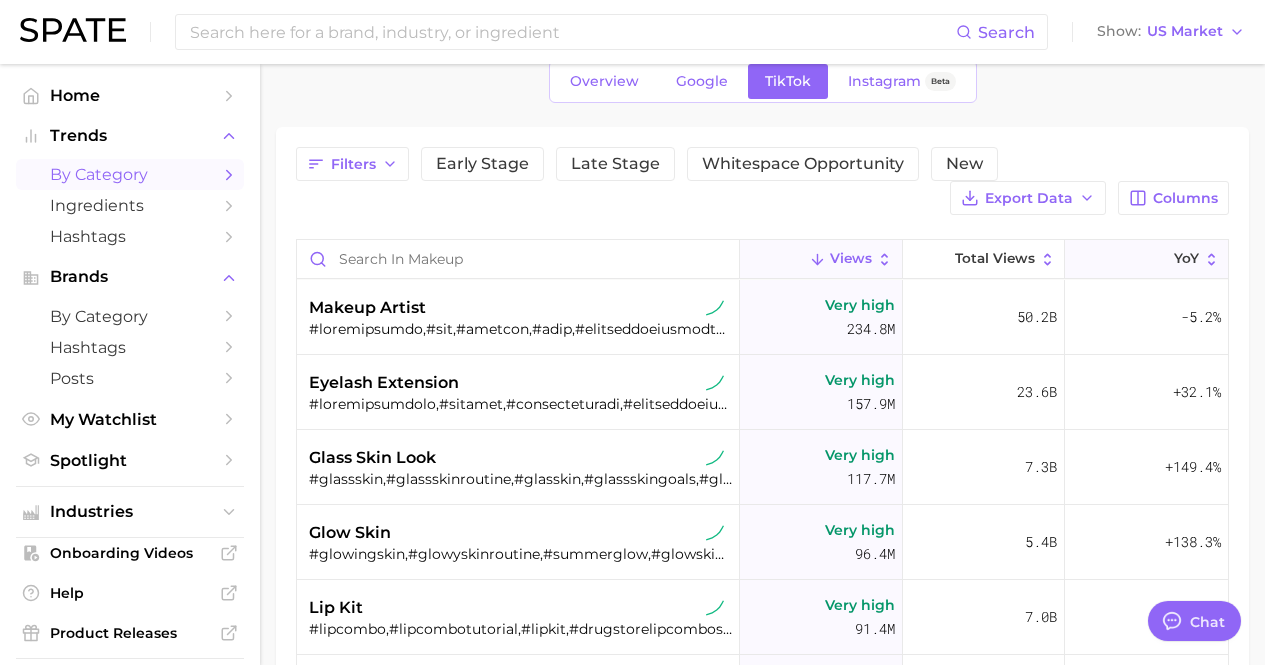 click on "YoY" at bounding box center (1146, 259) 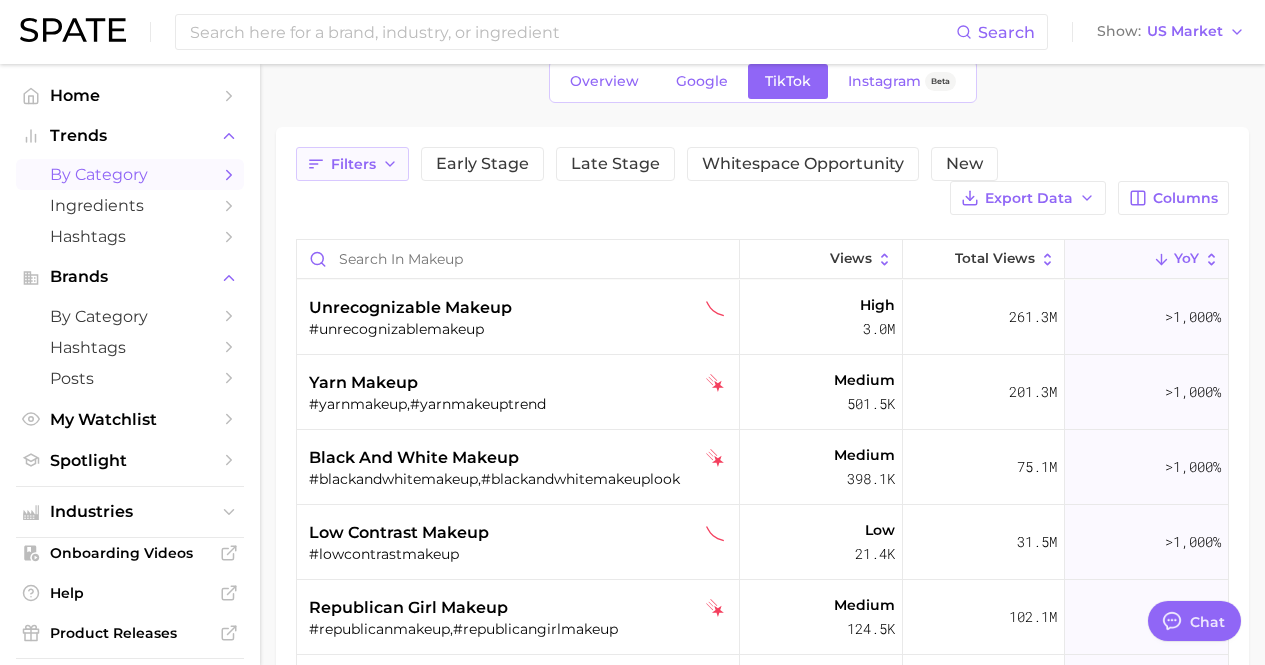 click on "Filters" at bounding box center (353, 164) 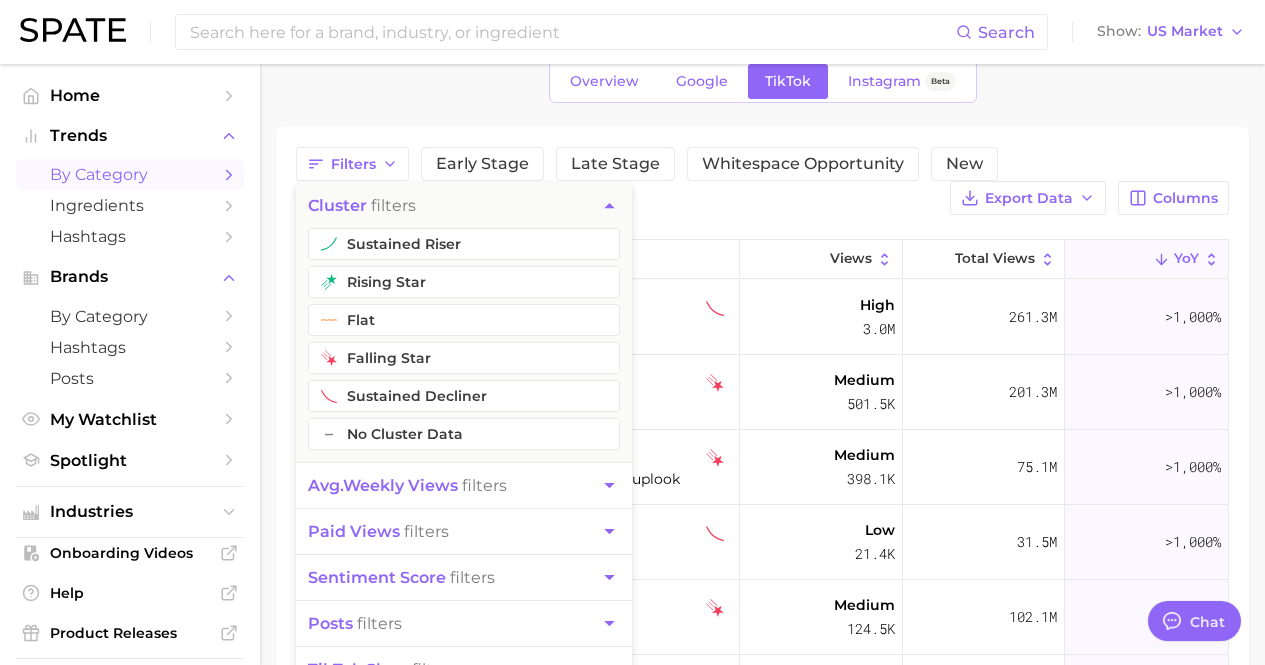click on "avg.  weekly views   filters" at bounding box center (407, 485) 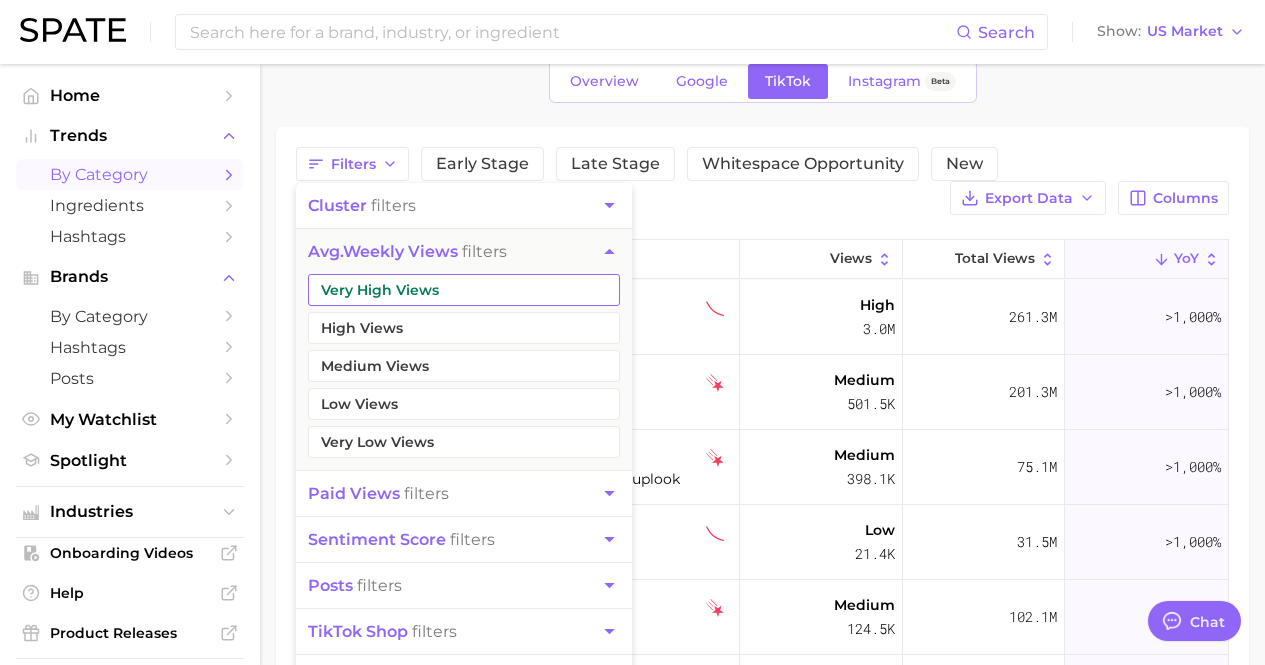 click on "High Views" at bounding box center [464, 328] 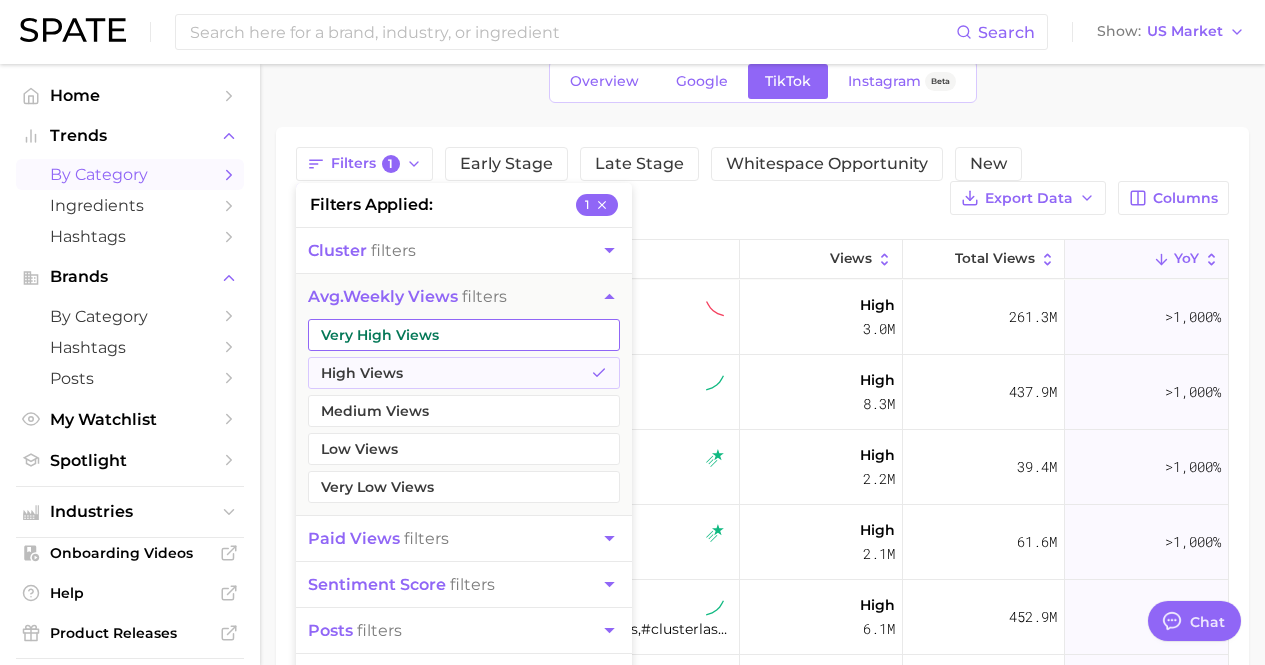 click on "Very High Views" at bounding box center (464, 335) 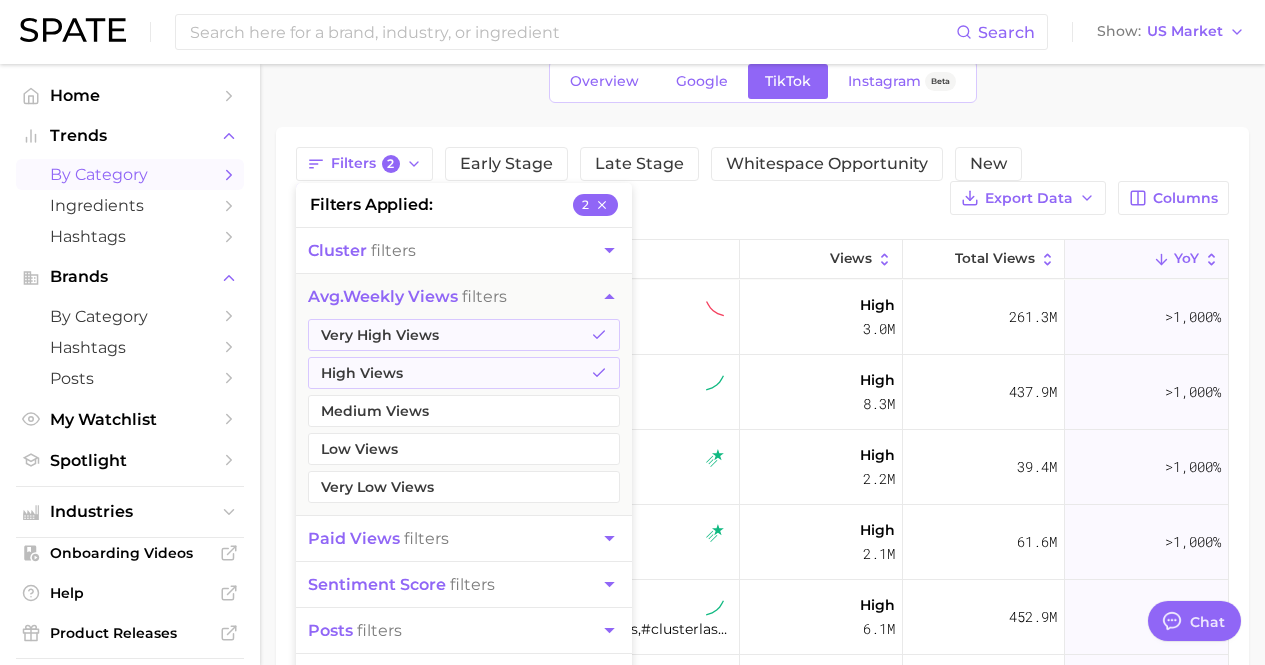 click on "Filters 2 filters applied 2 cluster   filters avg.  weekly views   filters Very High Views   High Views   Medium Views   Low Views   Very Low Views   paid views   filters sentiment score   filters posts   filters TikTok shop   filters engagement   filters Early Stage Late Stage Whitespace Opportunity New Export Data Columns" at bounding box center (762, 181) 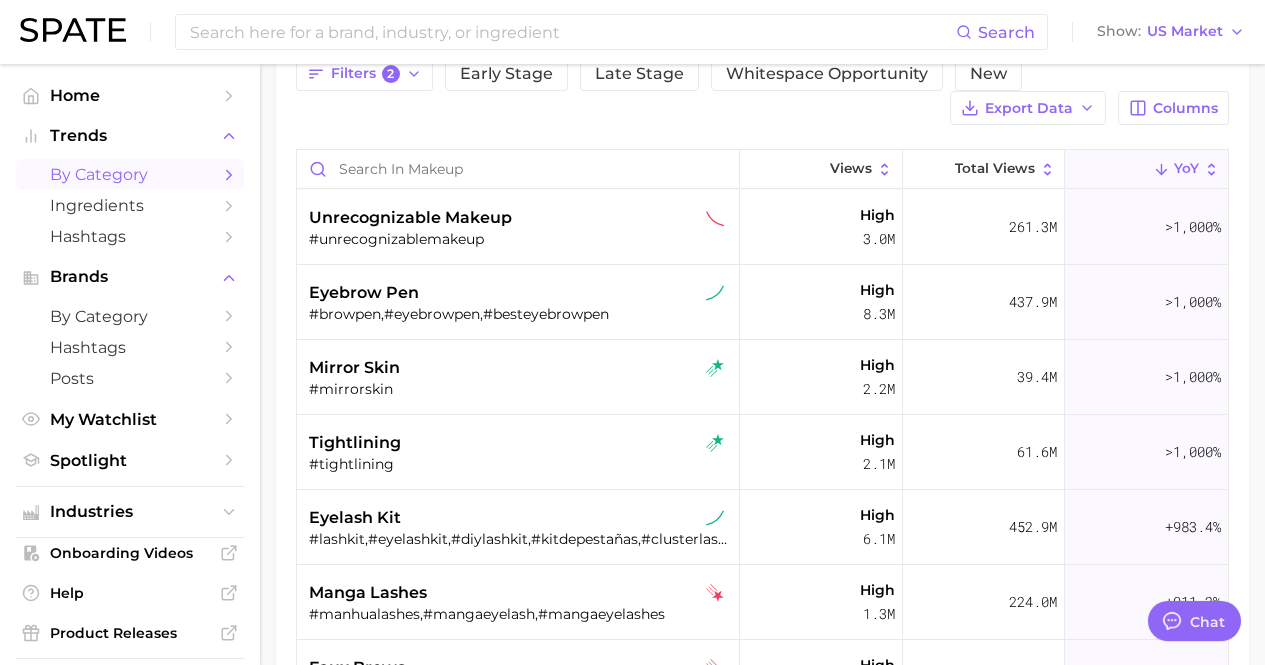 scroll, scrollTop: 200, scrollLeft: 0, axis: vertical 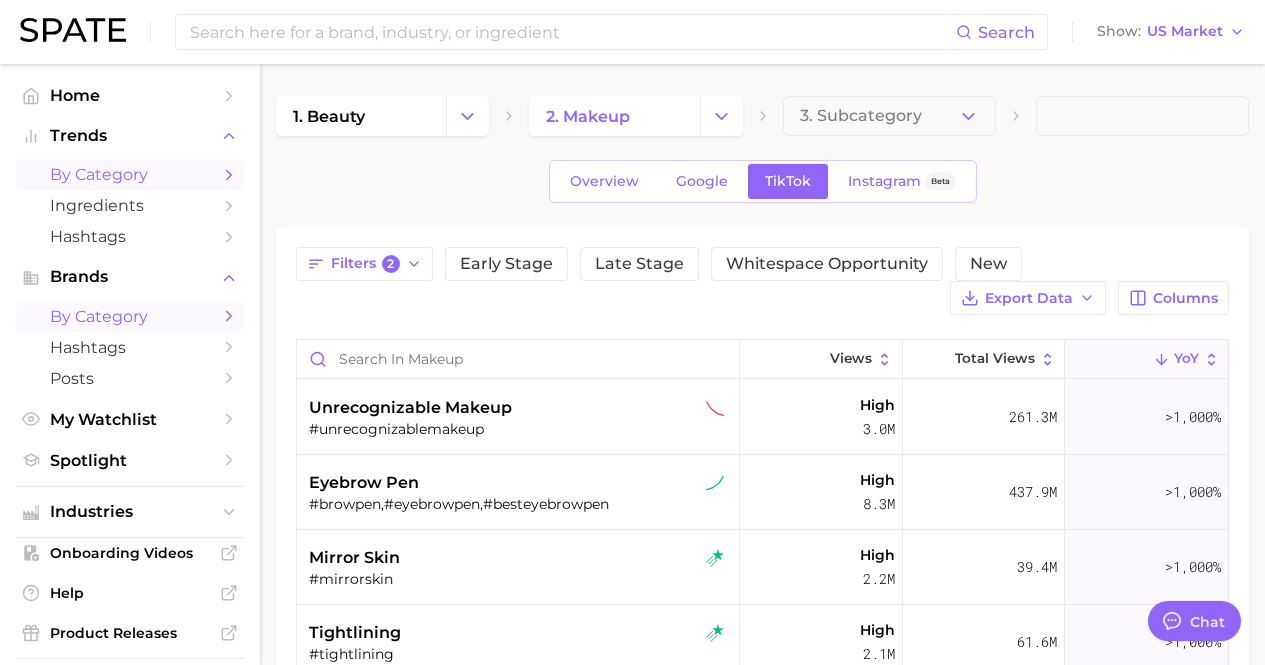 click on "by Category" at bounding box center (130, 316) 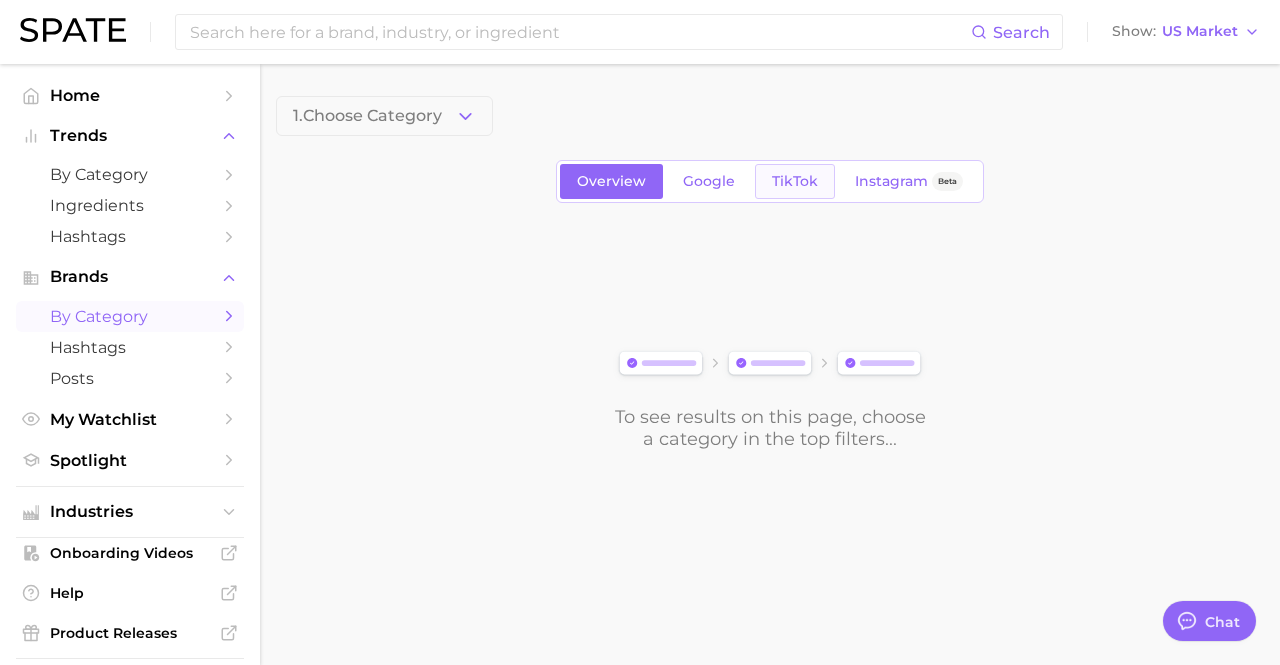 click on "TikTok" at bounding box center (795, 181) 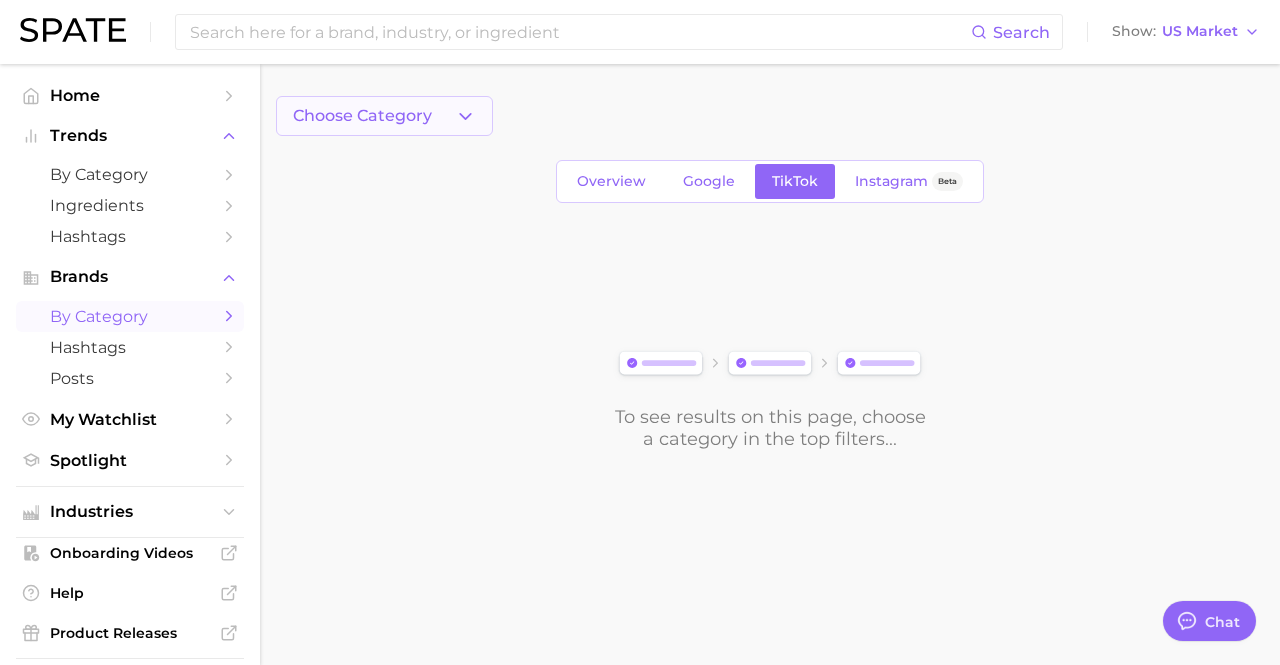 click on "Choose Category" at bounding box center [362, 116] 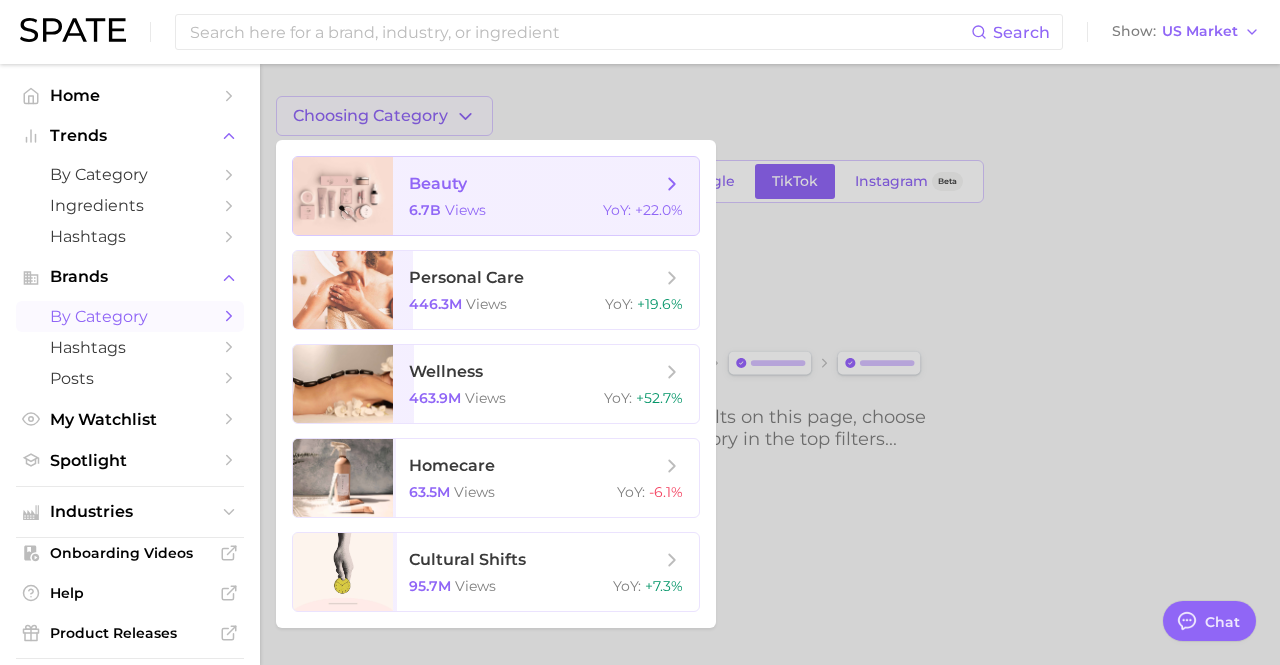 click on "6.7b   views YoY :   +22.0%" at bounding box center [546, 210] 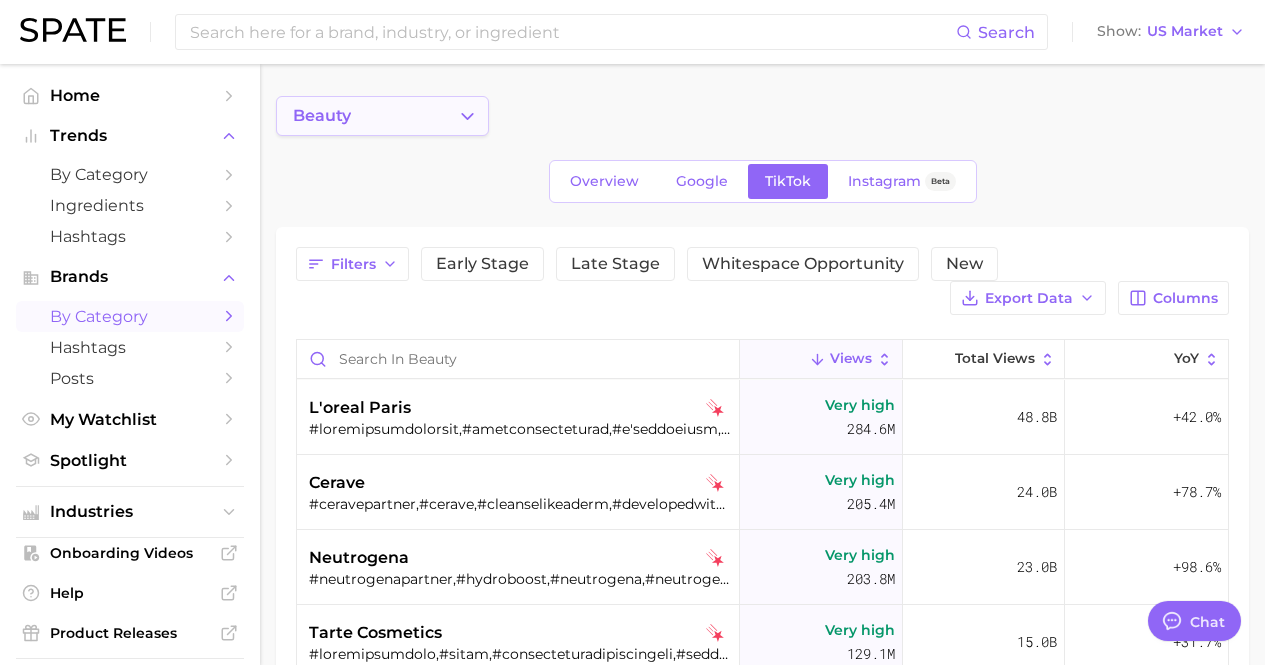 click on "beauty" at bounding box center (382, 116) 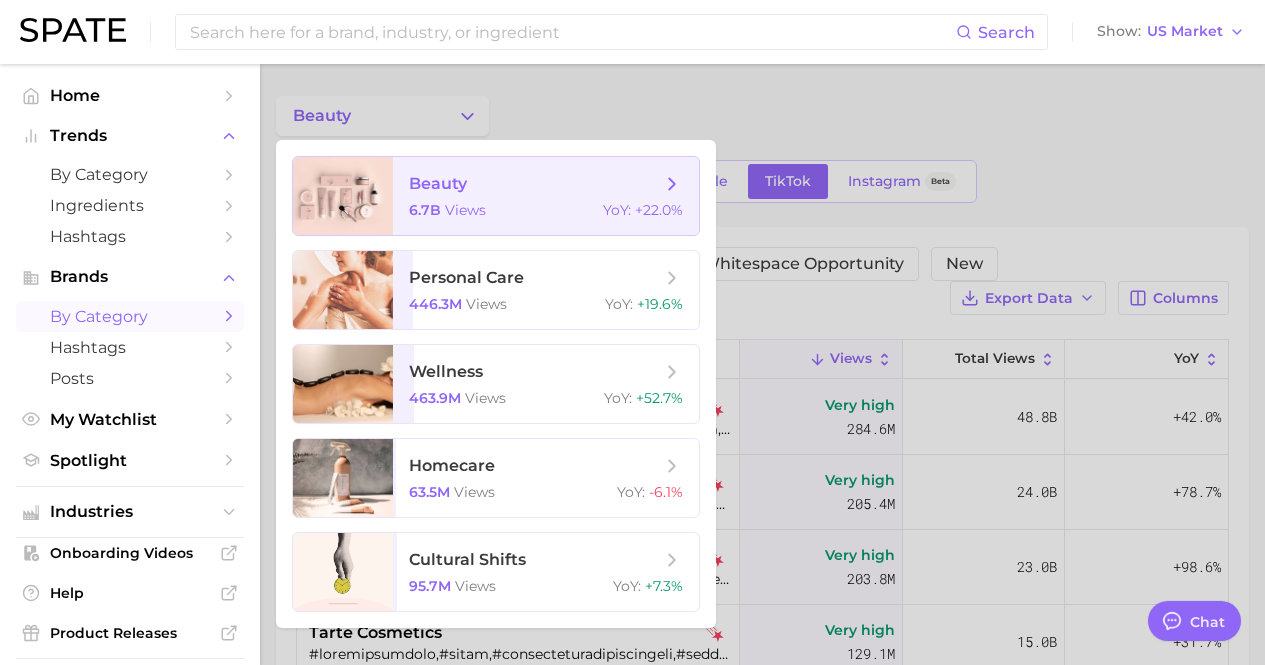 click on "beauty" at bounding box center [438, 183] 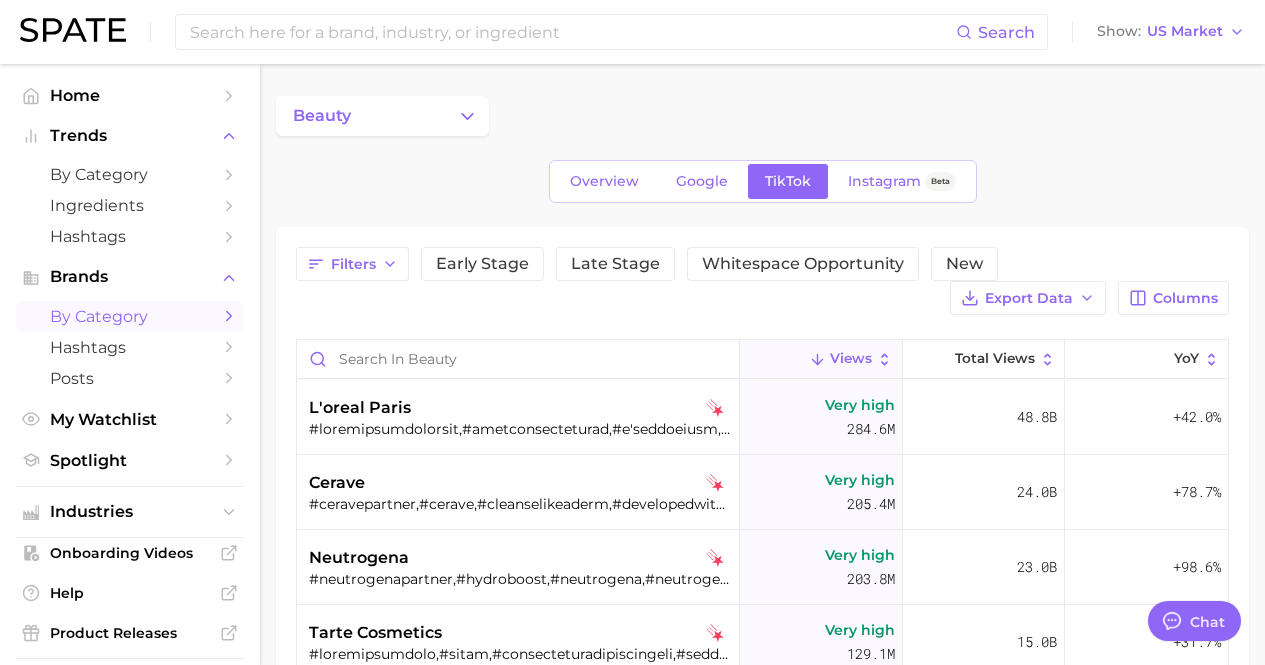 click on "beauty" at bounding box center [762, 116] 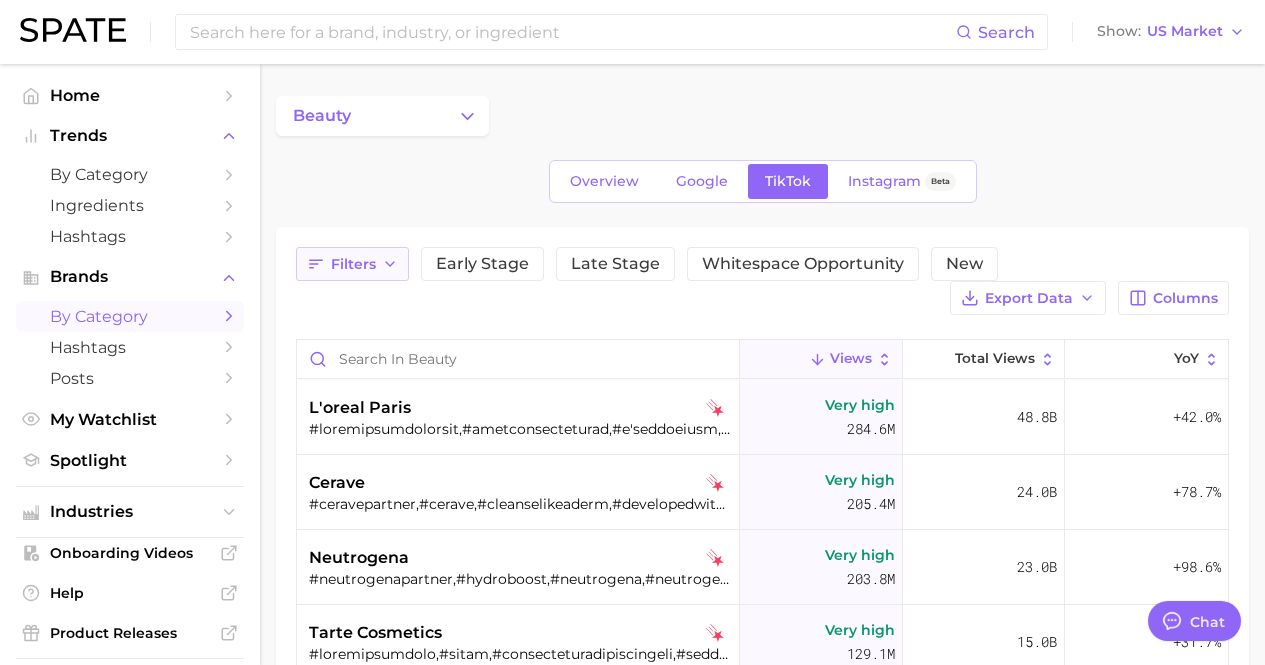 click 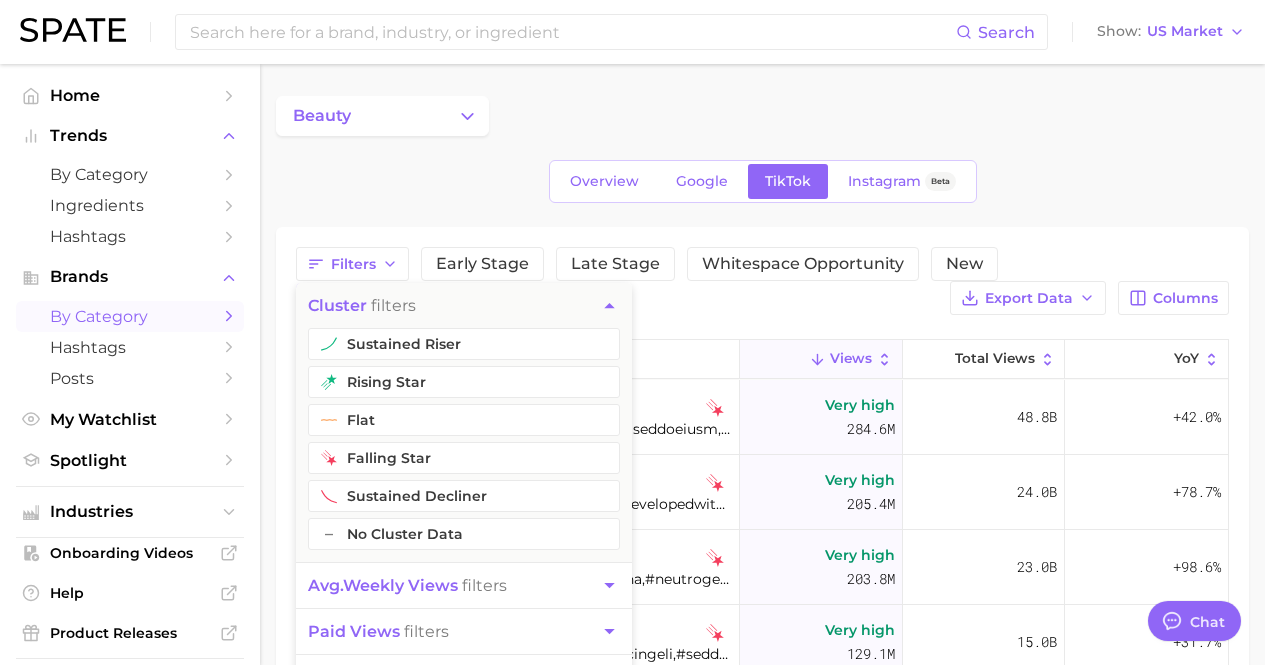 click on "beauty Overview Google TikTok Instagram Beta Filters cluster   filters sustained riser   rising star   flat   falling star   sustained decliner   – No Cluster Data   avg.  weekly views   filters paid views   filters sentiment score   filters posts   filters TikTok shop   filters engagement   filters Early Stage Late Stage Whitespace Opportunity New Export Data Columns Views Total Views YoY [BRAND] Very high [VIEWS] [VIEWS] +[PERCENTAGE]% [BRAND] Very high [VIEWS] [VIEWS] +[PERCENTAGE]% [BRAND] #[BRAND]partner,#hydroboost,#neutrogena,#neutrogenahydroboost,#skinsvitals,#collagenbank,#bankwithneutrogena,#neutrogenamakeup,#nuetrogena,#neutrogenaacne,#neutrogena_partner,#hydroweek,#neautrogenapartner,#myskinbuthydroboosted Very high [VIEWS] [VIEWS] +[PERCENTAGE]% [BRAND] Very high [VIEWS] [VIEWS] +[PERCENTAGE]% [BRAND] Very high [VIEWS] [VIEWS] >[PERCENTAGE]% [BRAND] Very high [VIEWS] [VIEWS] +[PERCENTAGE]% [BRAND] Very high [VIEWS] [VIEWS] +[PERCENTAGE]% [BRAND] Very high [VIEWS] [VIEWS] +[PERCENTAGE]% [BRAND] Very high [VIEWS] [VIEWS] +[PERCENTAGE]% [BRAND] Very high [VIEWS]" at bounding box center [762, 560] 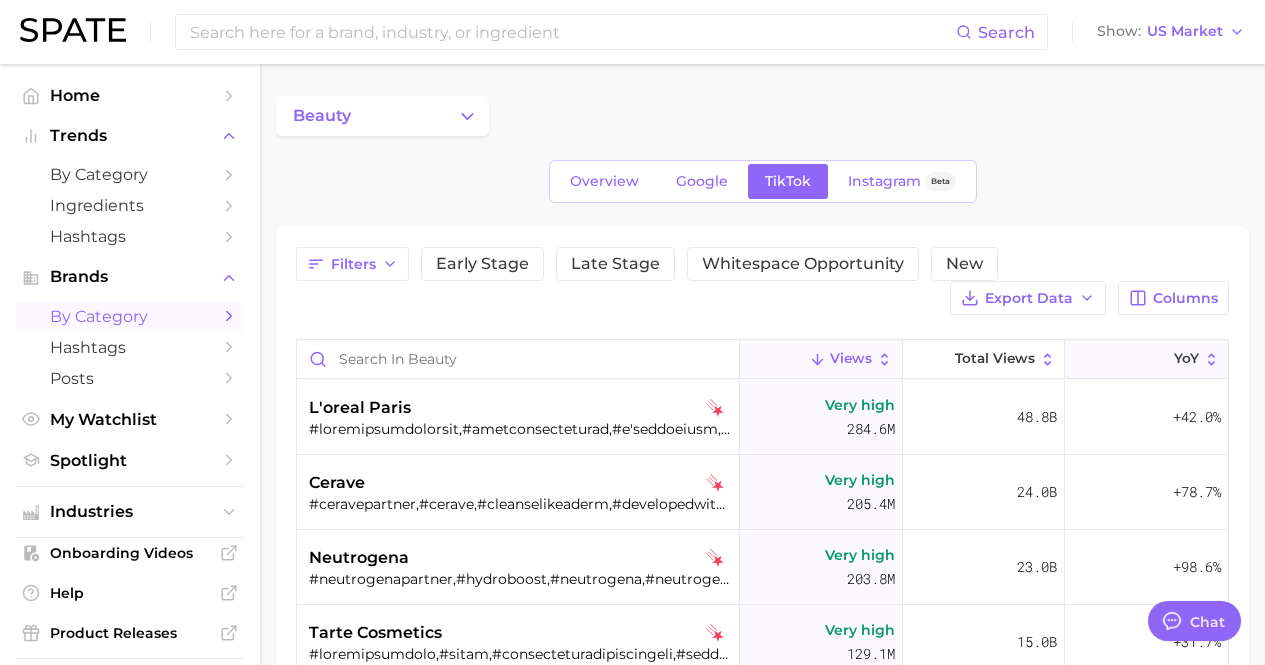 click 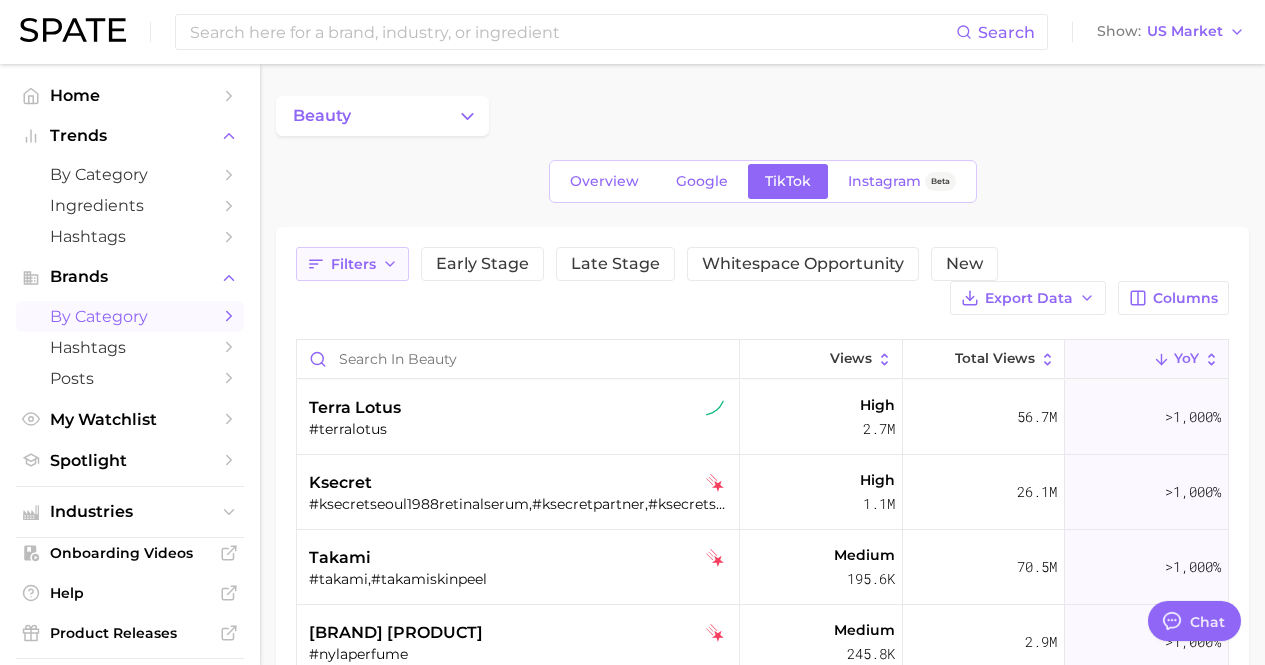 click on "Filters" at bounding box center [353, 264] 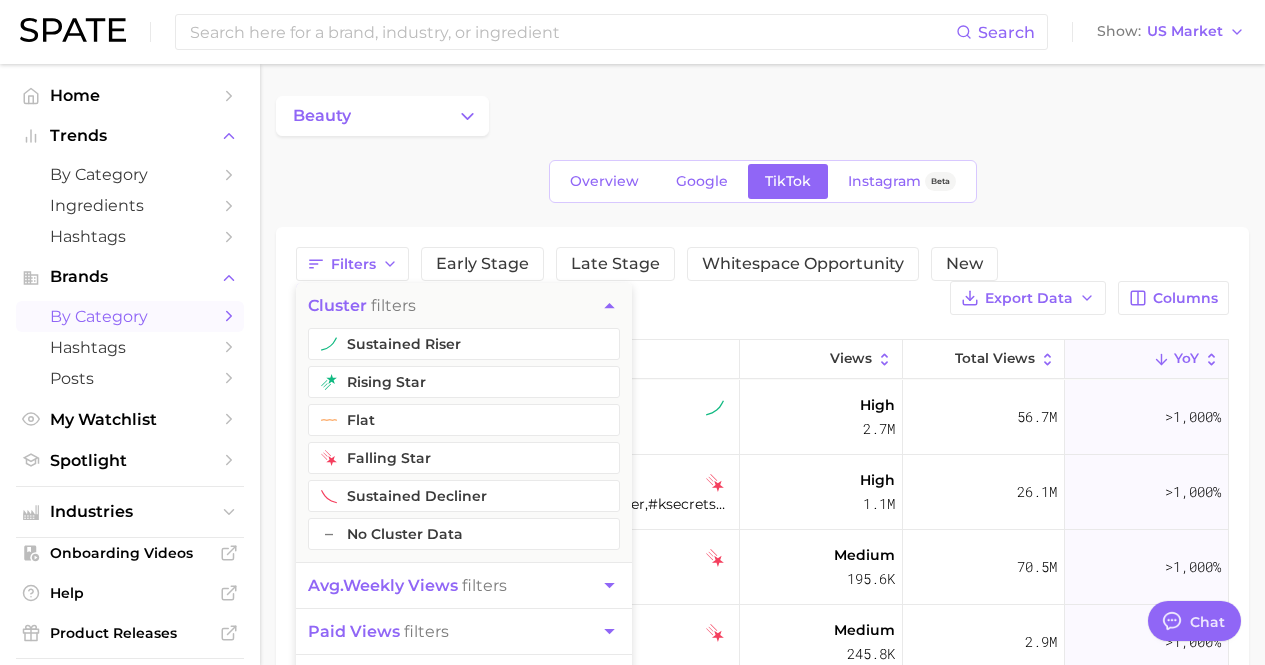 click on "avg.  weekly views   filters" at bounding box center (464, 585) 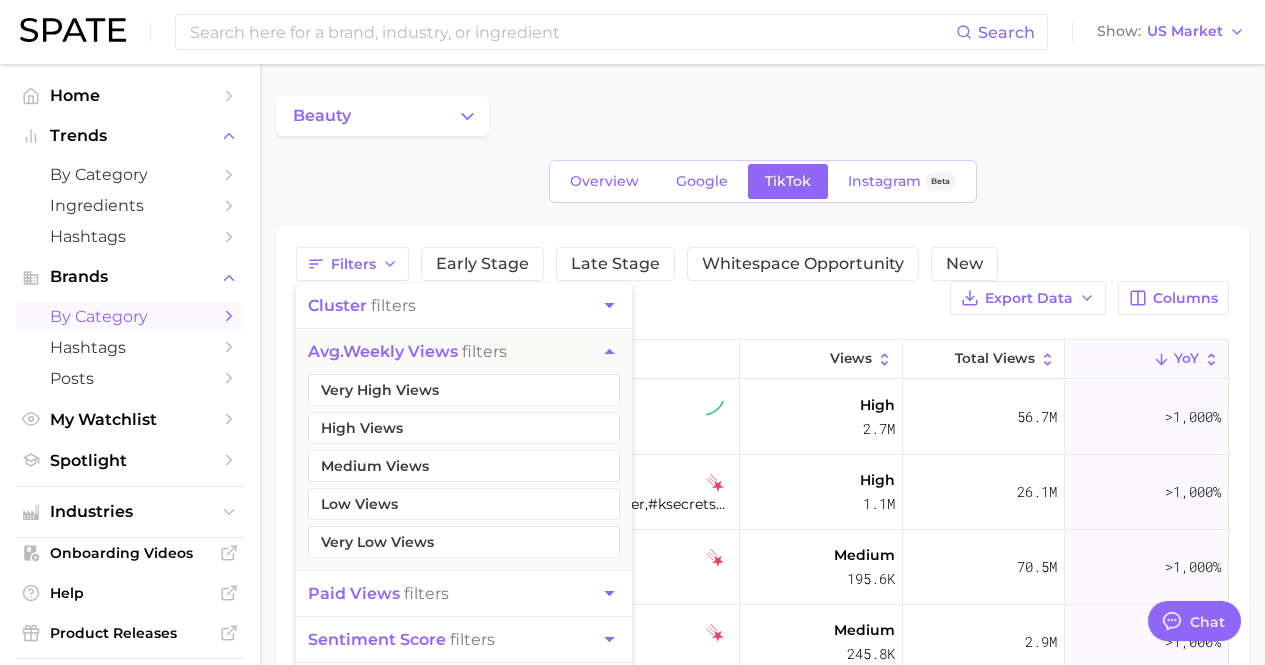 click on "Very High Views   High Views   Medium Views   Low Views   Very Low Views" at bounding box center [464, 472] 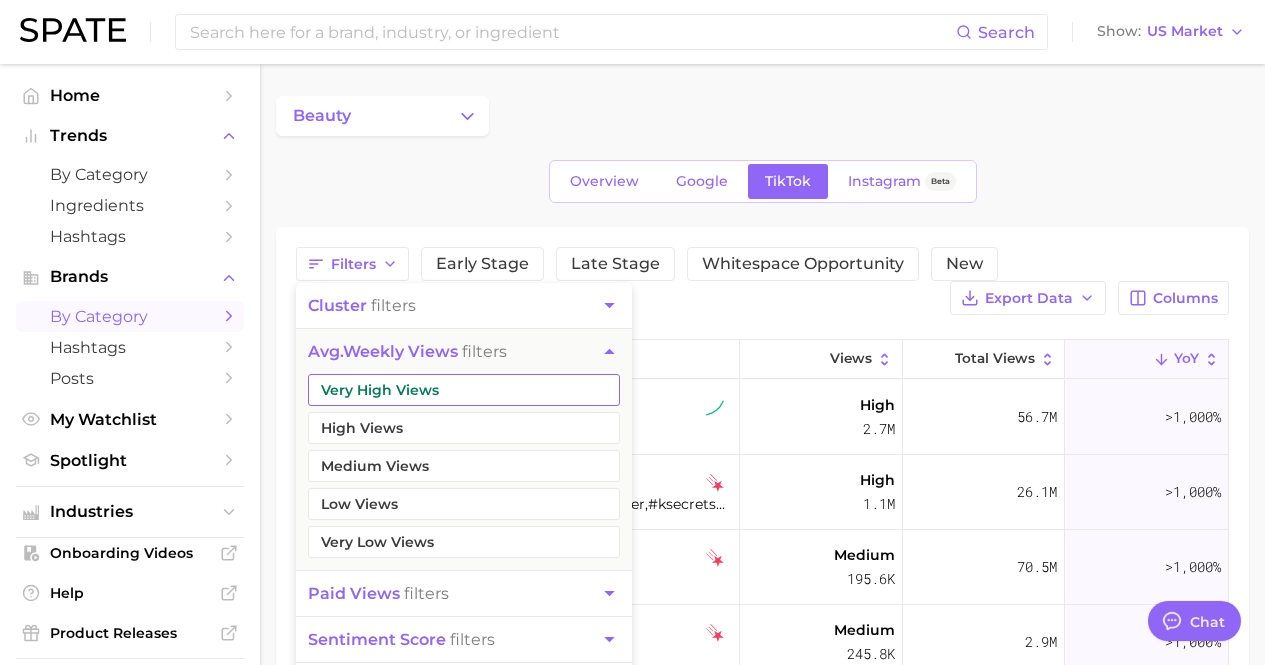 click on "Very High Views" at bounding box center (464, 390) 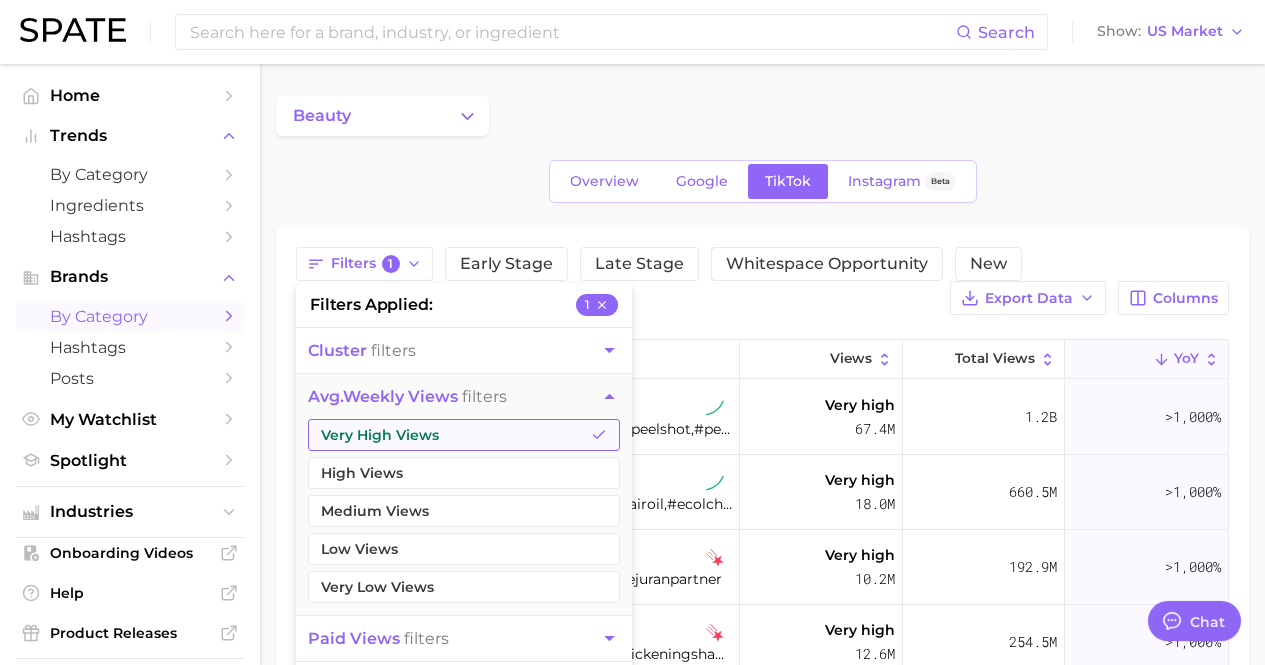 click on "Very High Views" at bounding box center [464, 435] 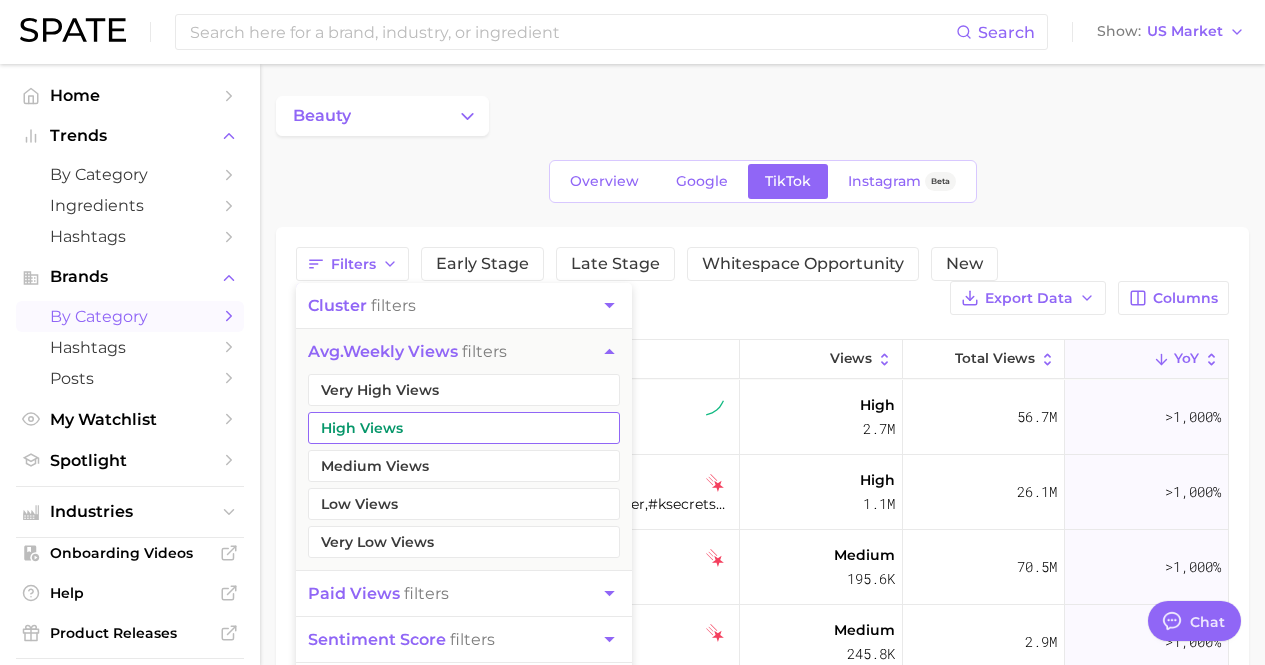click on "High Views" at bounding box center [464, 428] 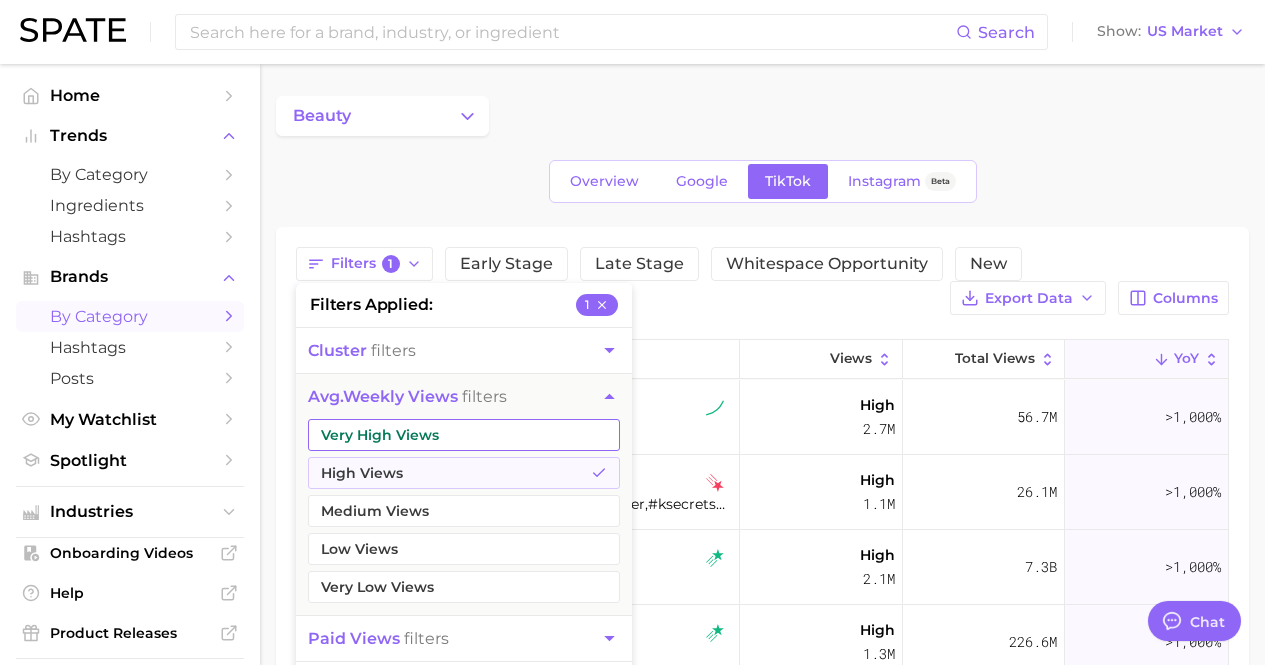 click on "Very High Views" at bounding box center (464, 435) 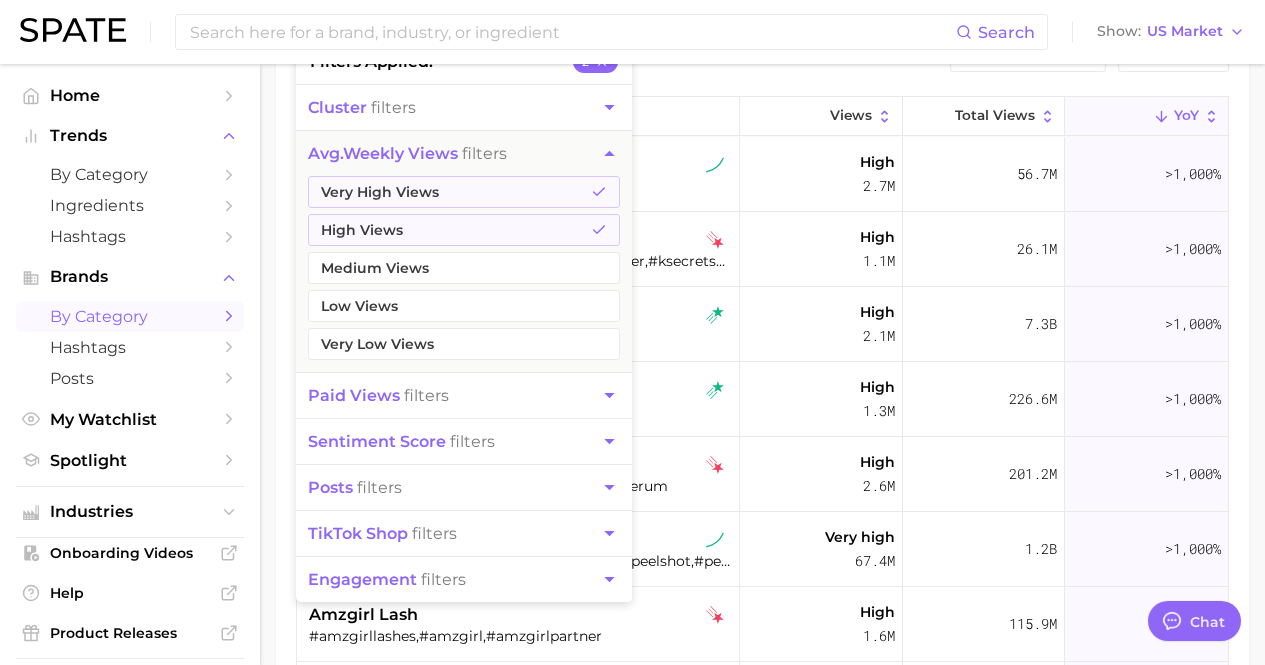 scroll, scrollTop: 300, scrollLeft: 0, axis: vertical 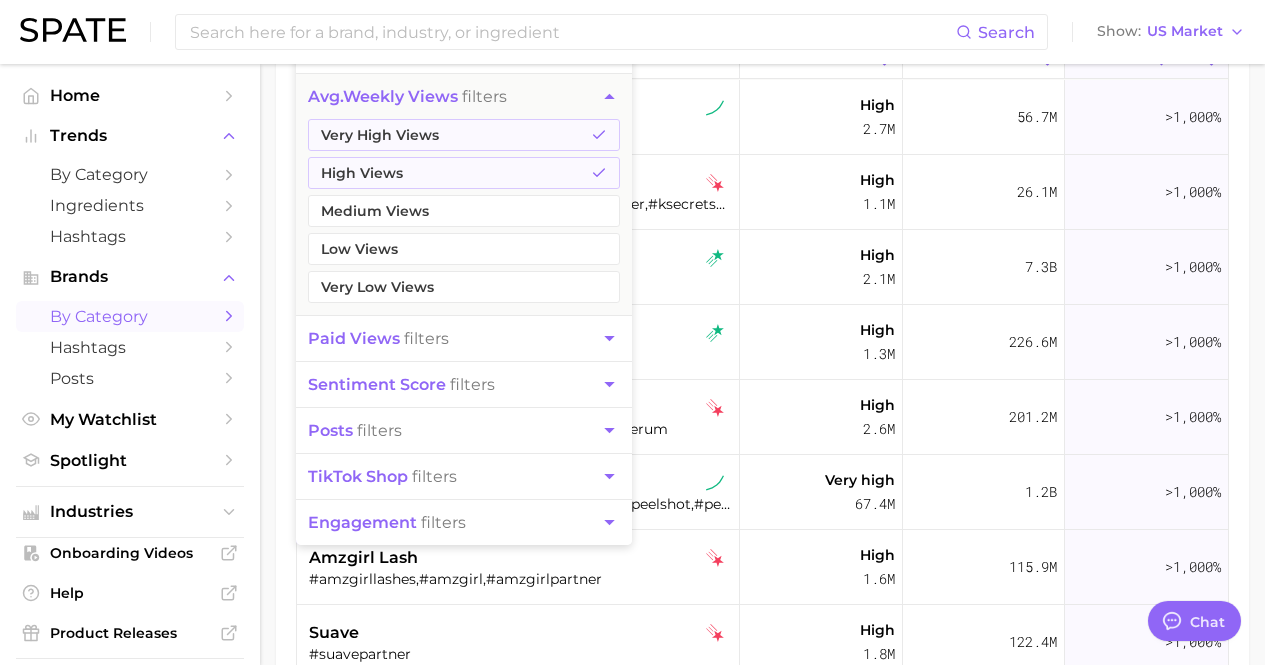click on "TikTok shop   filters" at bounding box center [464, 476] 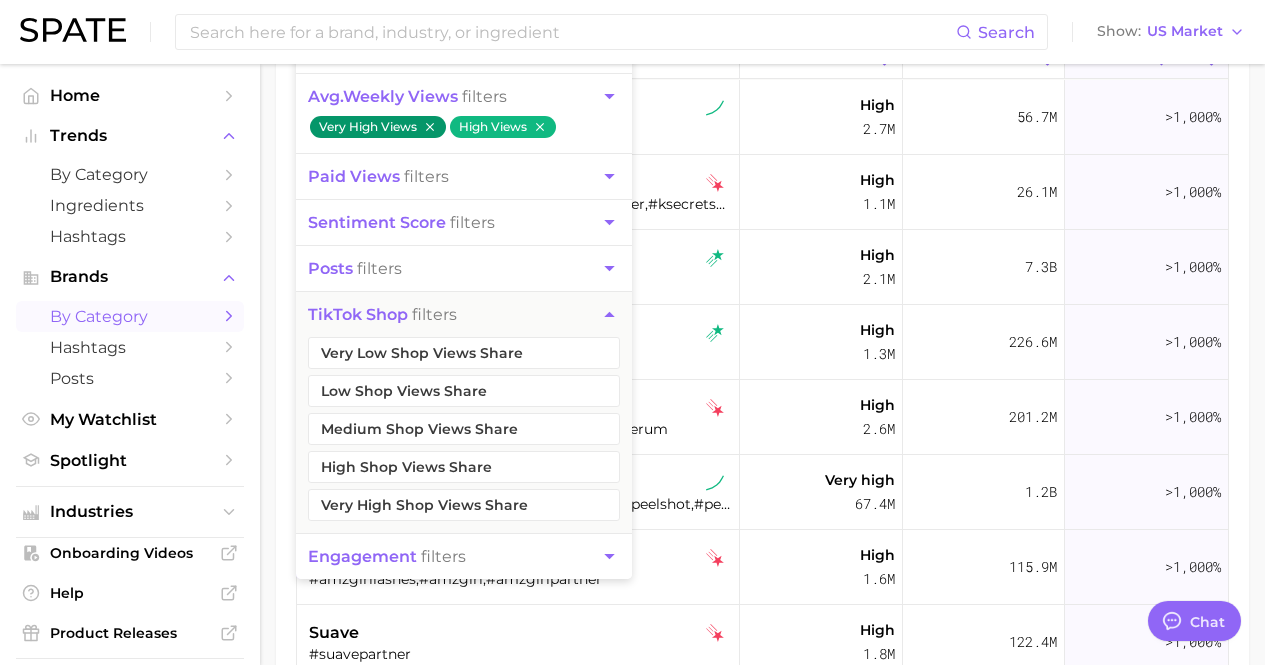 click on "Filters 2 filters applied 2 cluster   filters avg.  weekly views   filters Very High Views High Views paid views   filters sentiment score   filters posts   filters TikTok shop   filters Very Low Shop Views Share   Low Shop Views Share   Medium Shop Views Share   High Shop Views Share   Very High Shop Views Share   engagement   filters Early Stage Late Stage Whitespace Opportunity New Export Data Columns Views Total Views YoY [BRAND] #[BRAND] High [VIEWS] [VIEWS] >[PERCENTAGE]% [BRAND] #[BRAND] High [VIEWS] [VIEWS] >[PERCENTAGE]% [BRAND] #[BRAND] High [VIEWS] [VIEWS] >[PERCENTAGE]% [BRAND] #[BRAND] High [VIEWS] [VIEWS] >[PERCENTAGE]% [BRAND] #[BRAND] High [VIEWS] [VIEWS] >[PERCENTAGE]% [BRAND] Very high [VIEWS] [VIEWS] >[PERCENTAGE]% [BRAND] High [VIEWS] [VIEWS] >[PERCENTAGE]% [BRAND] High" at bounding box center (762, 325) 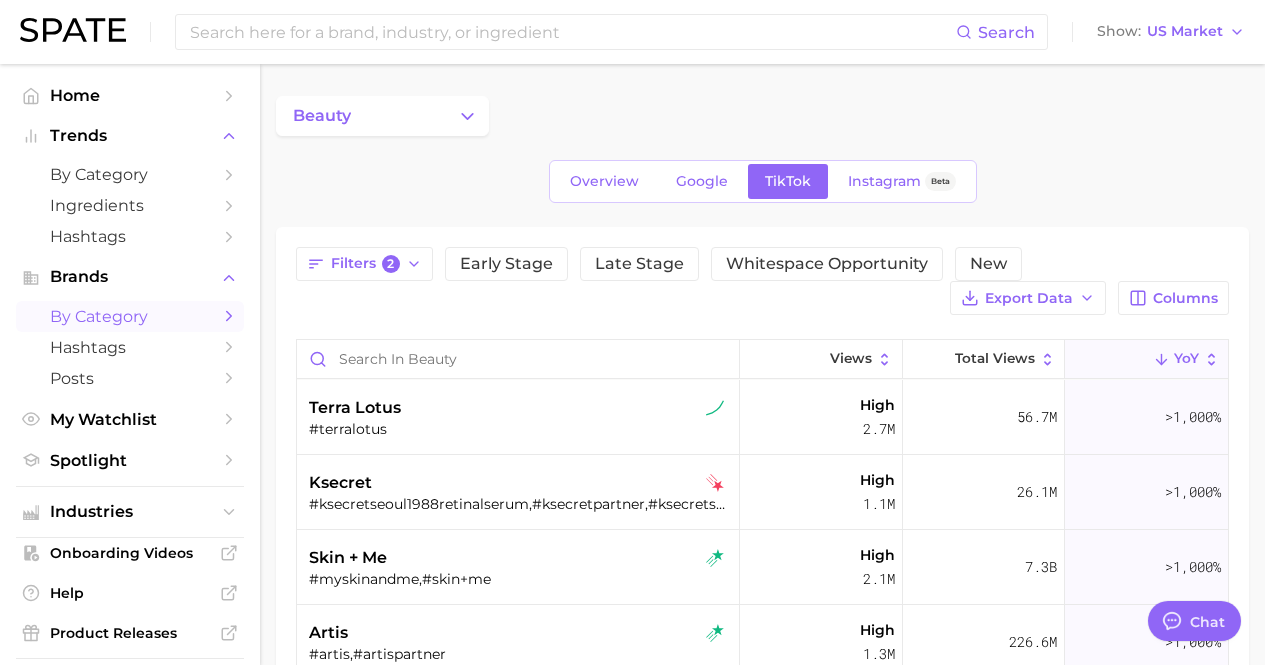 scroll, scrollTop: 100, scrollLeft: 0, axis: vertical 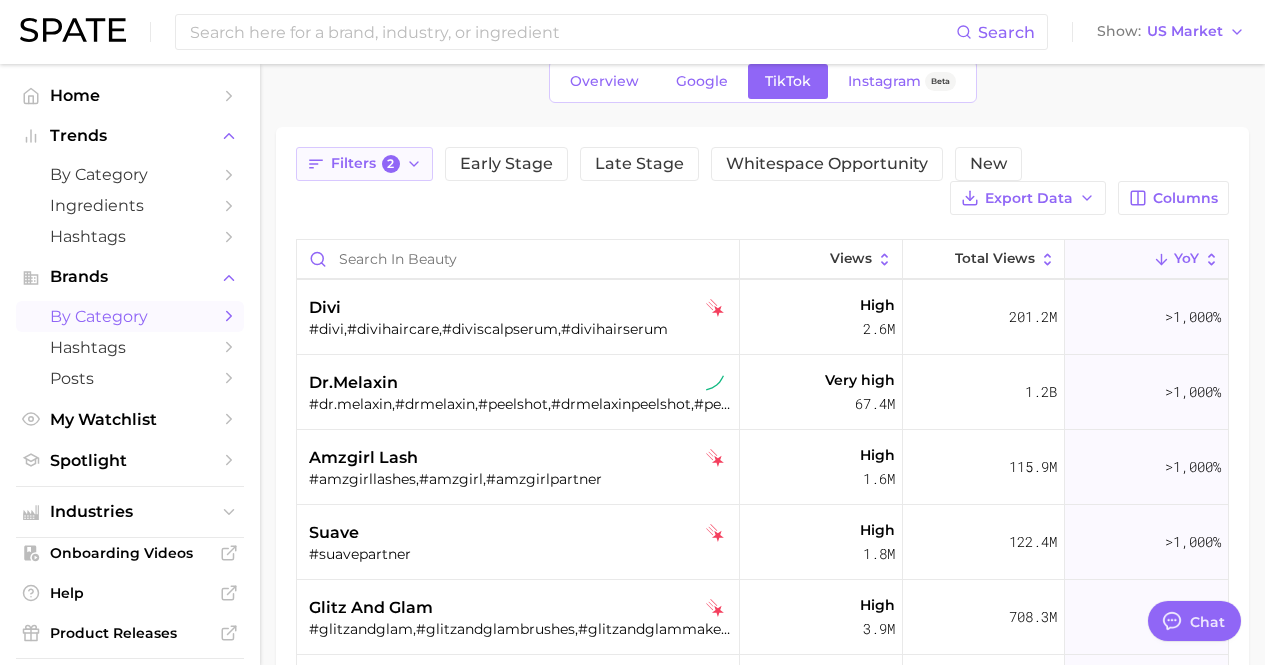 click on "2" at bounding box center (391, 164) 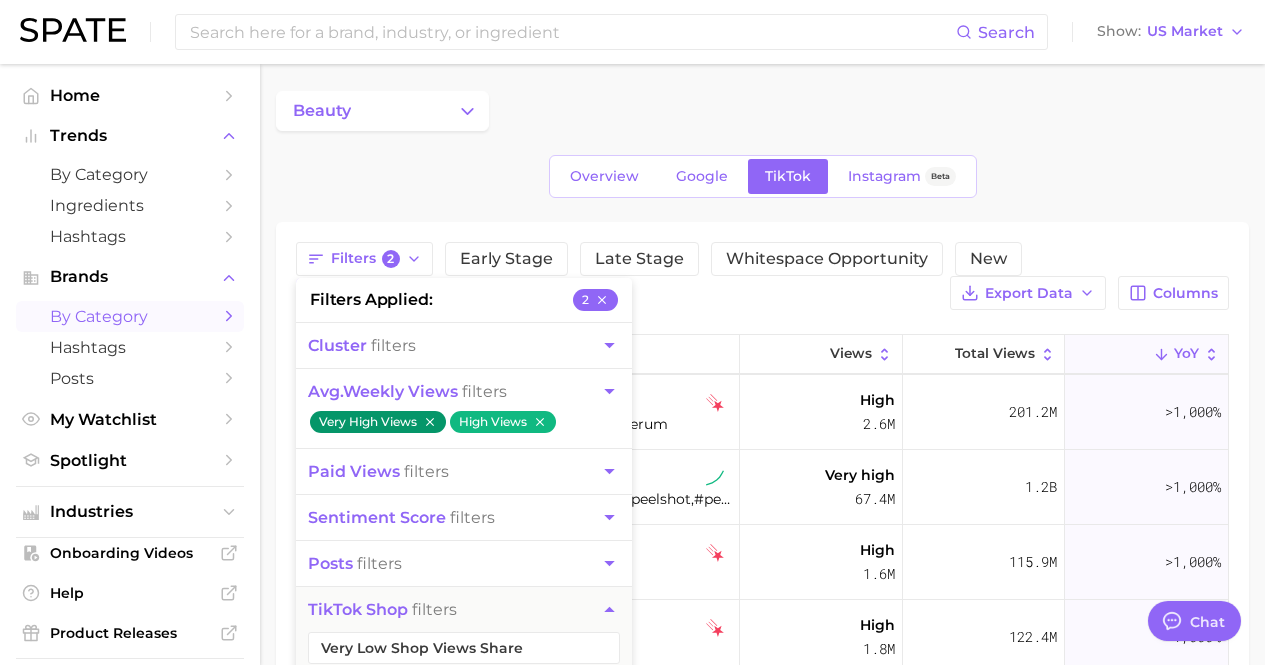 scroll, scrollTop: 0, scrollLeft: 0, axis: both 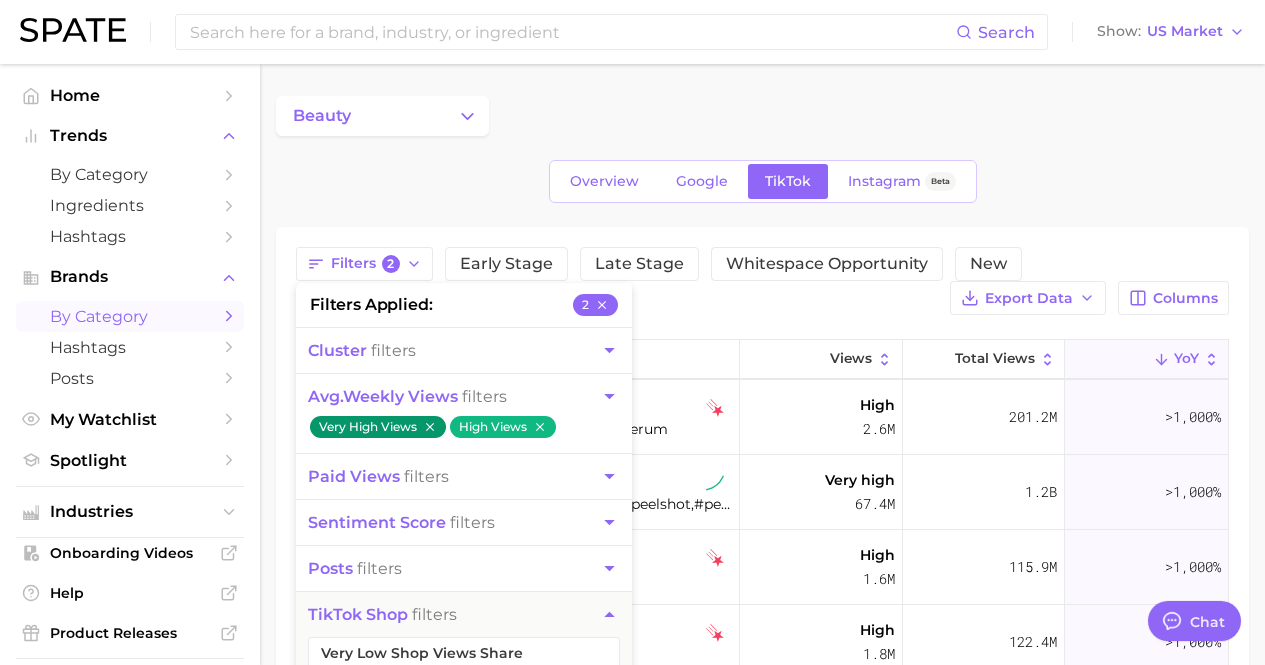 click on "cluster   filters" at bounding box center (464, 350) 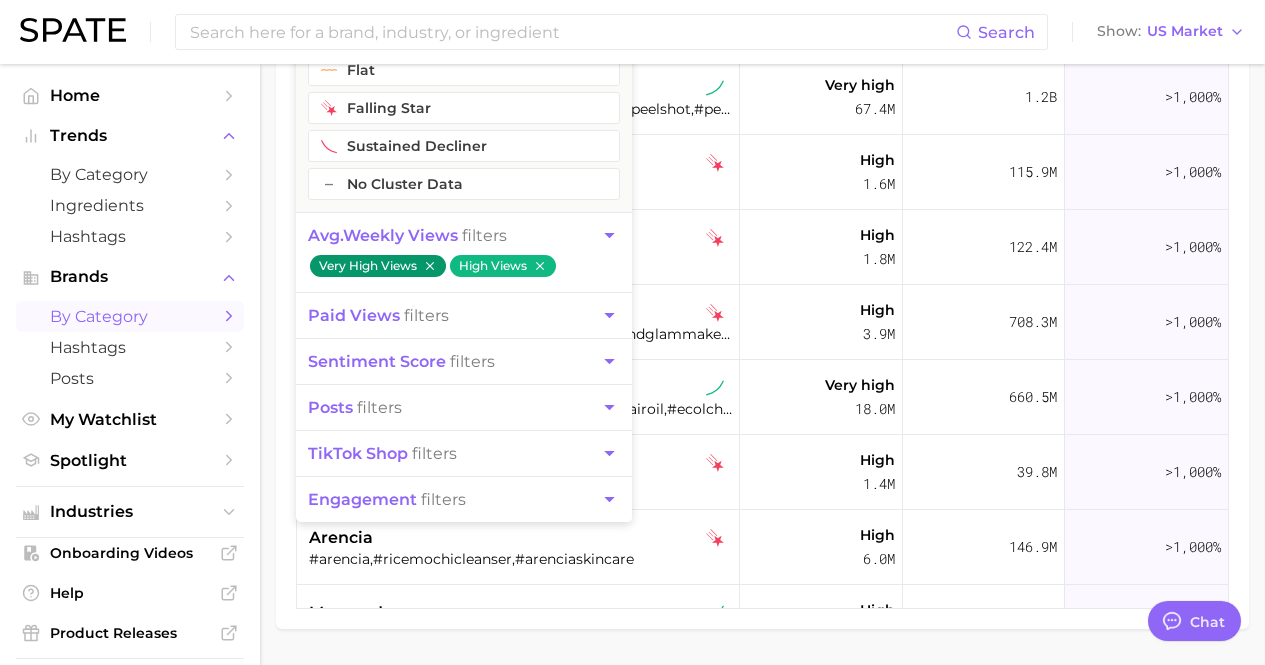 scroll, scrollTop: 400, scrollLeft: 0, axis: vertical 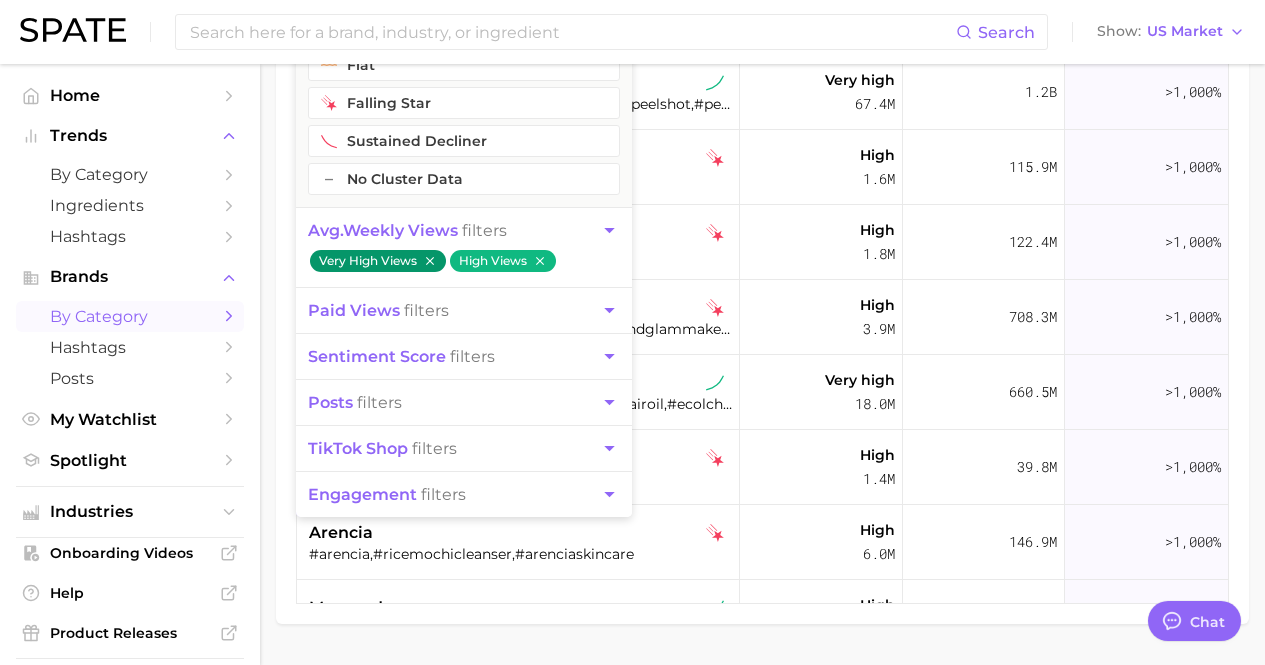 click on "Filters 2 filters applied 2 cluster   filters sustained riser   rising star   flat   falling star   sustained decliner   – No Cluster Data   avg.  weekly views   filters Very High Views High Views paid views   filters sentiment score   filters posts   filters TikTok shop   filters engagement   filters Early Stage Late Stage Whitespace Opportunity New Export Data Columns Views Total Views YoY [BRAND] #[BRAND] High [VIEWS] [VIEWS] >[PERCENTAGE]% [BRAND] #[BRAND] High [VIEWS] [VIEWS] >[PERCENTAGE]% [BRAND] #[BRAND] High [VIEWS] [VIEWS] >[PERCENTAGE]% [BRAND] #[BRAND] High [VIEWS] [VIEWS] >[PERCENTAGE]% [BRAND] #[BRAND] High [VIEWS] [VIEWS] >[PERCENTAGE]% [BRAND] #[BRAND] Very high [VIEWS] [VIEWS] >[PERCENTAGE]% [BRAND] High [VIEWS] [VIEWS] >[PERCENTAGE]% High" at bounding box center (762, 225) 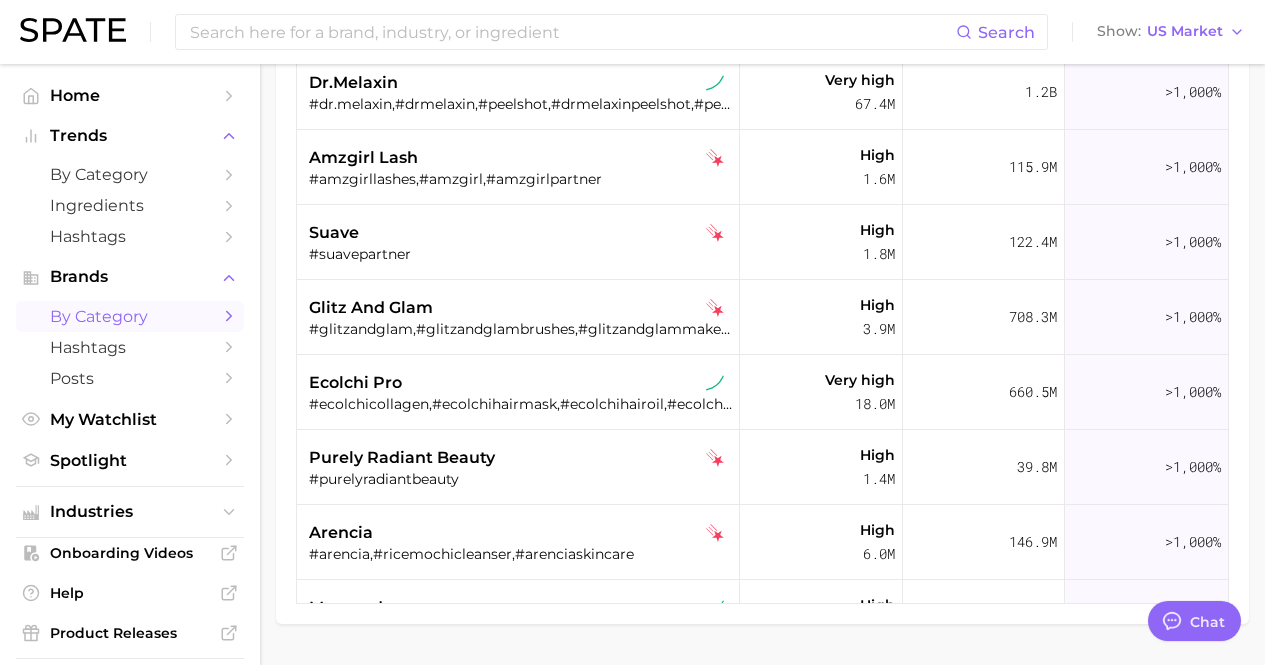 scroll, scrollTop: 0, scrollLeft: 0, axis: both 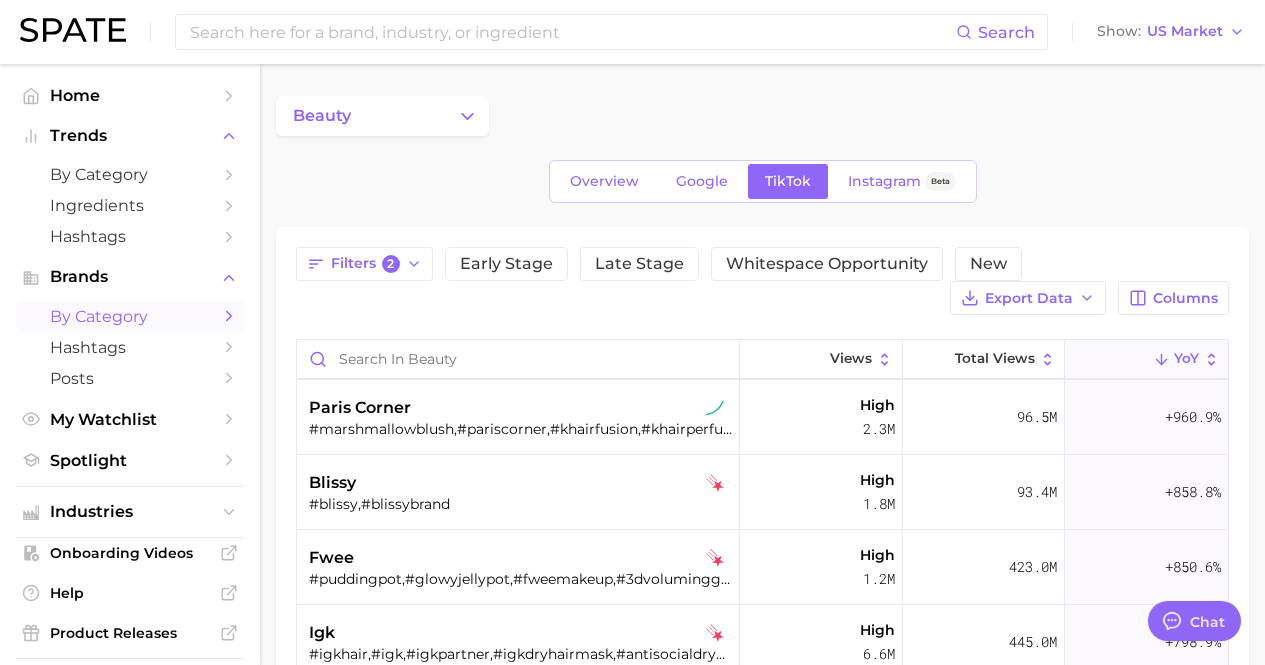 click on "Overview Google TikTok Instagram Beta" at bounding box center (763, 181) 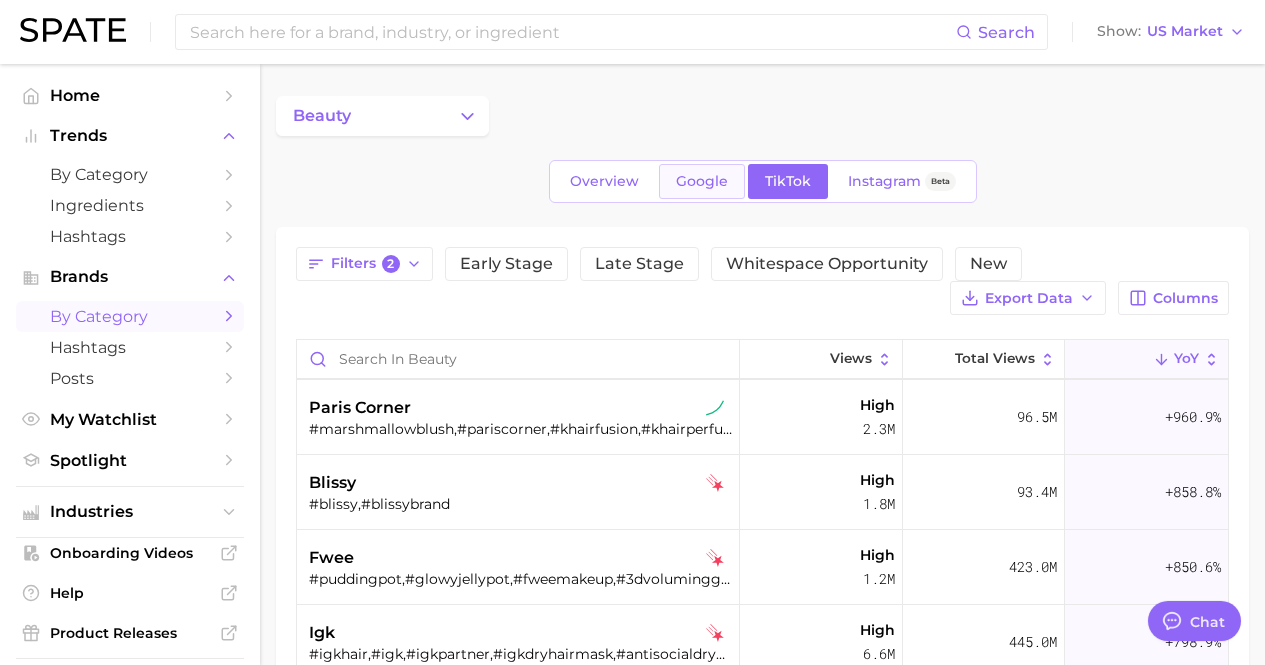 click on "Google" at bounding box center (702, 181) 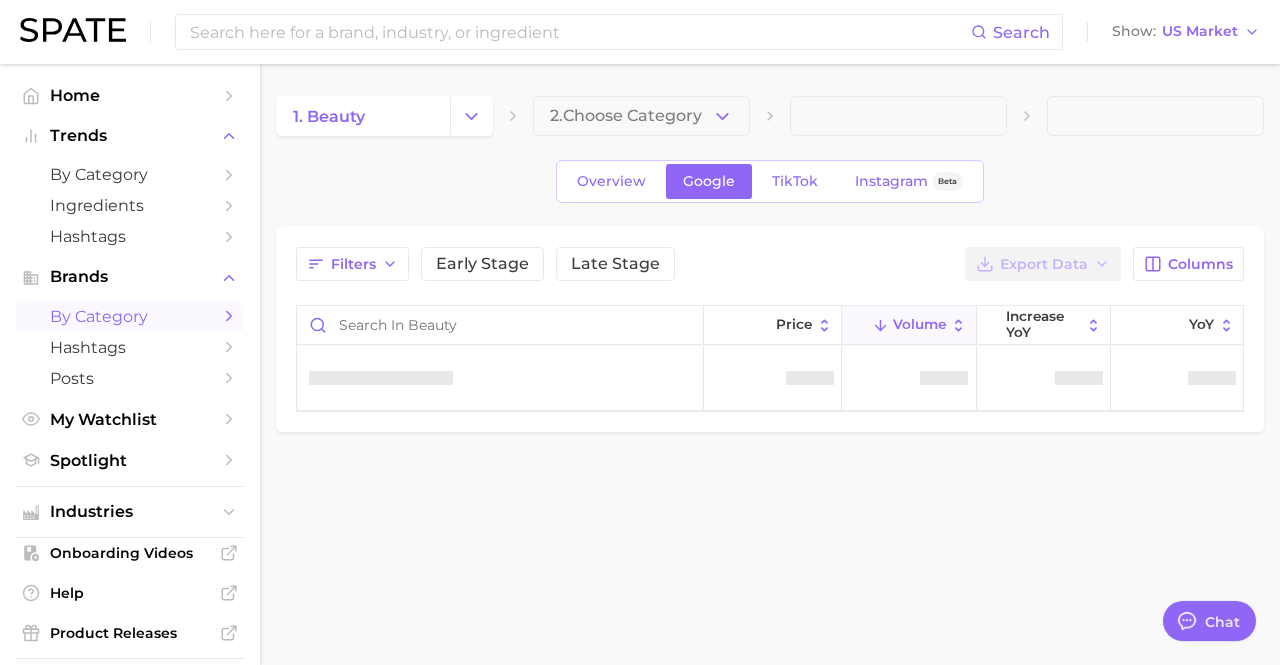 click on "2.  Choose Category" at bounding box center [626, 116] 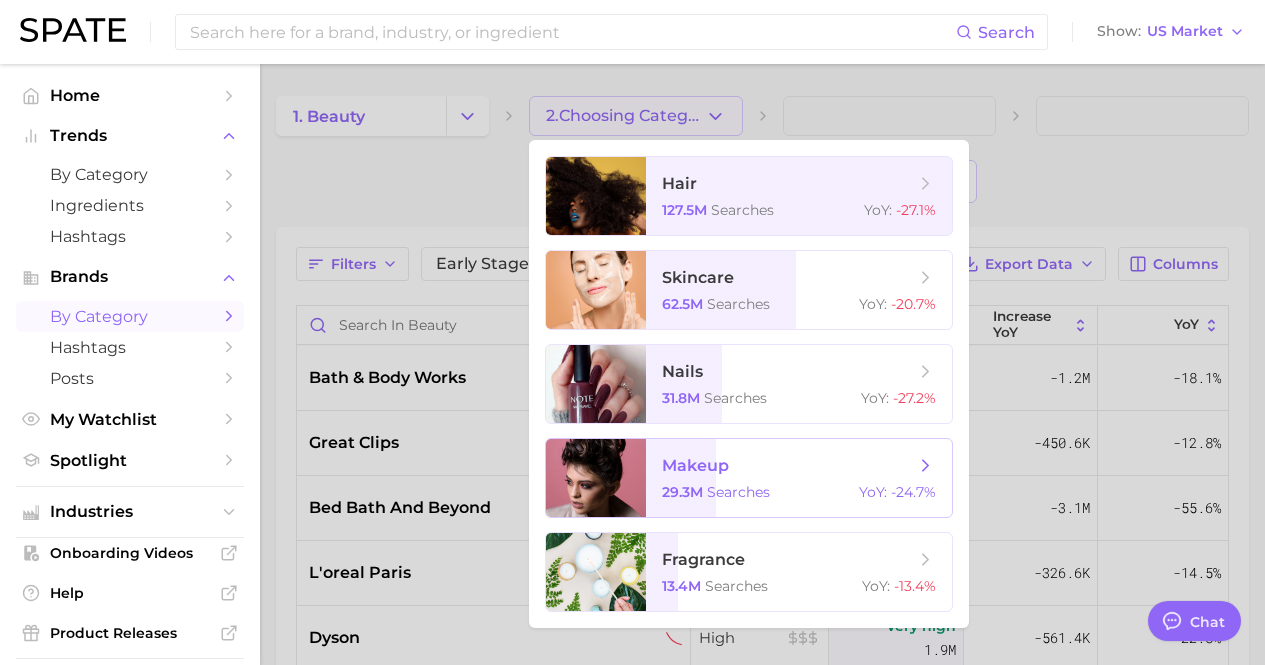 click on "makeup [NUMBER]   searches YoY :   [PERCENTAGE]" at bounding box center (799, 478) 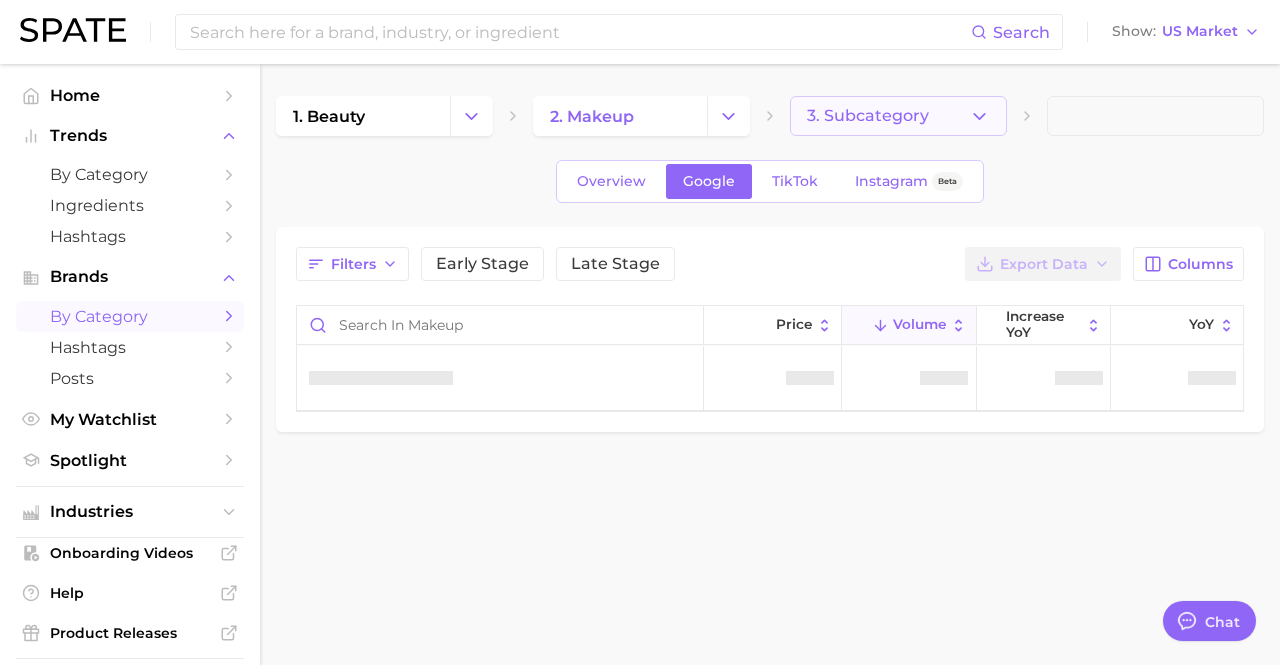 click on "3. Subcategory" at bounding box center [868, 116] 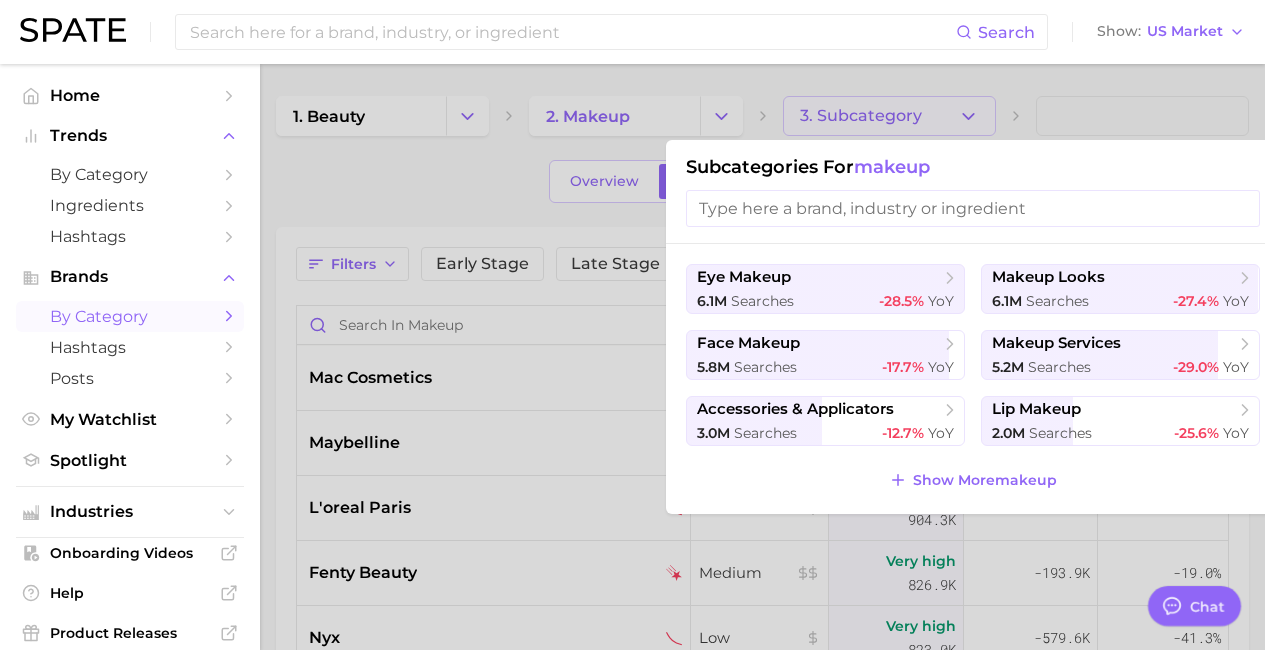 click at bounding box center (632, 325) 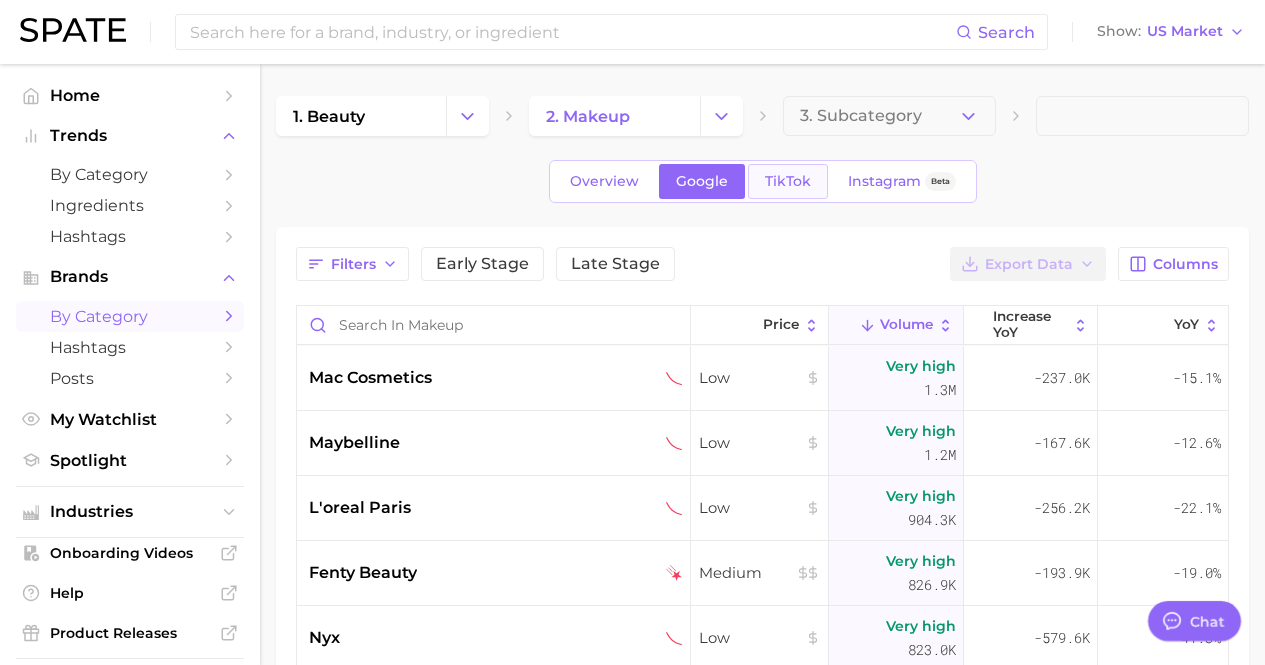 click on "TikTok" at bounding box center [788, 181] 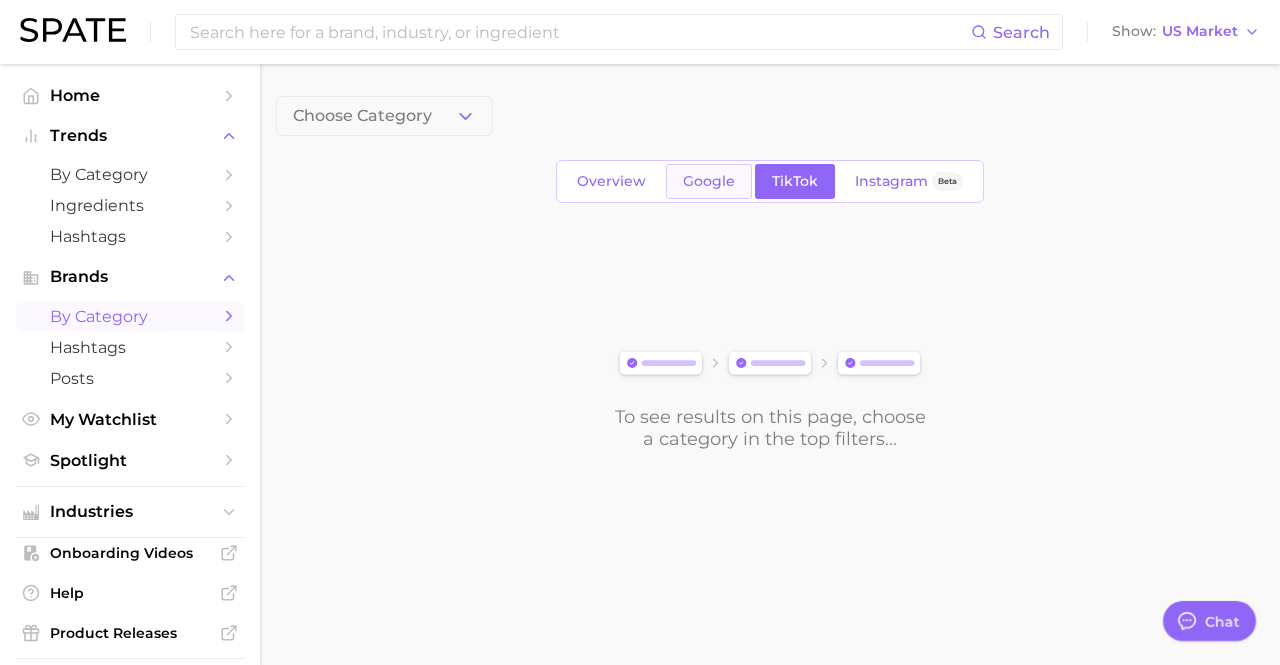 click on "Google" at bounding box center [709, 181] 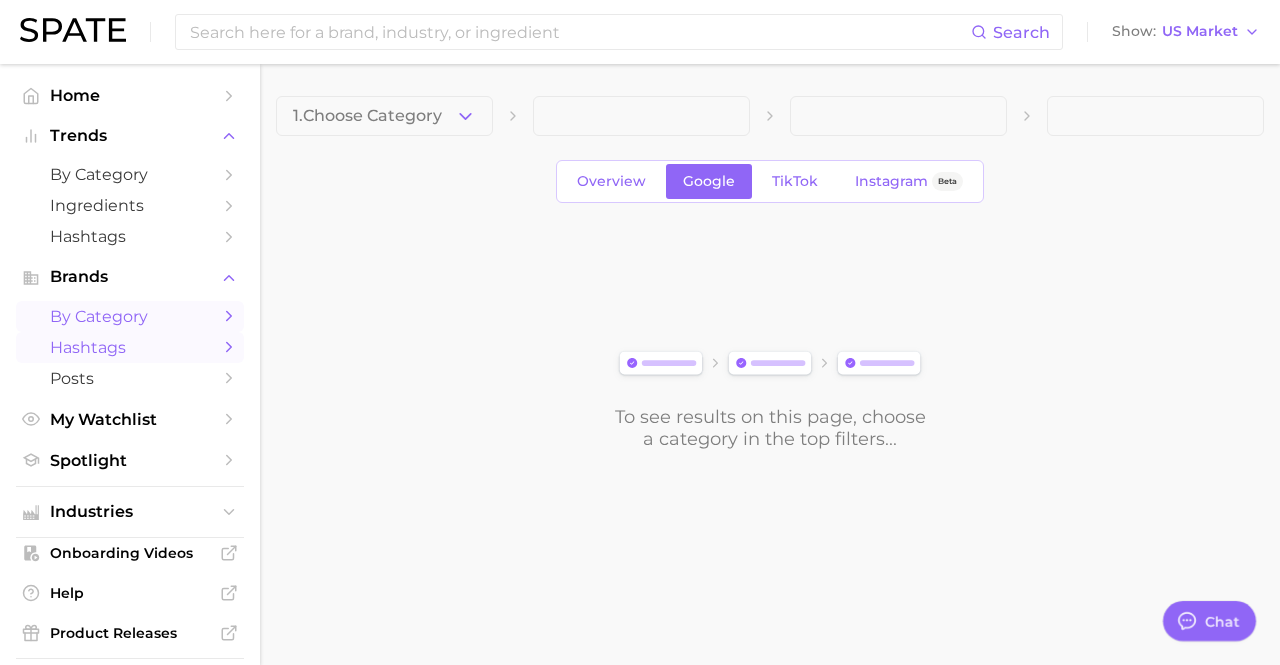 click on "Hashtags" at bounding box center [130, 347] 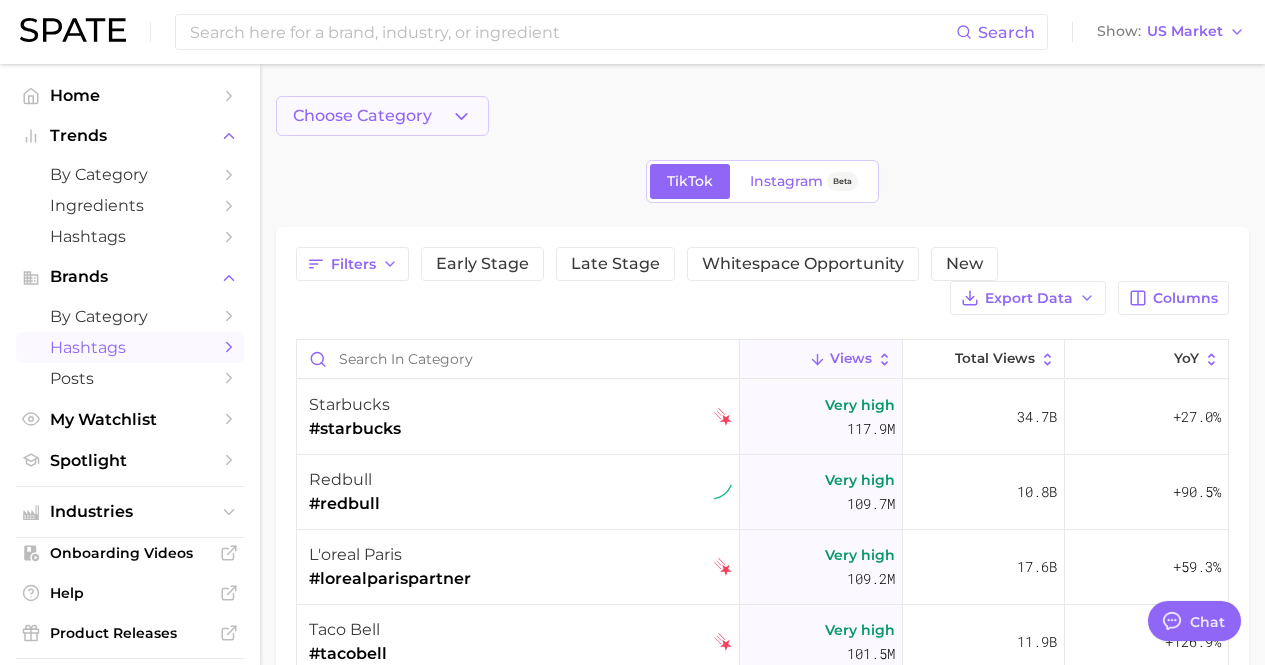 click on "Choose Category" at bounding box center [362, 116] 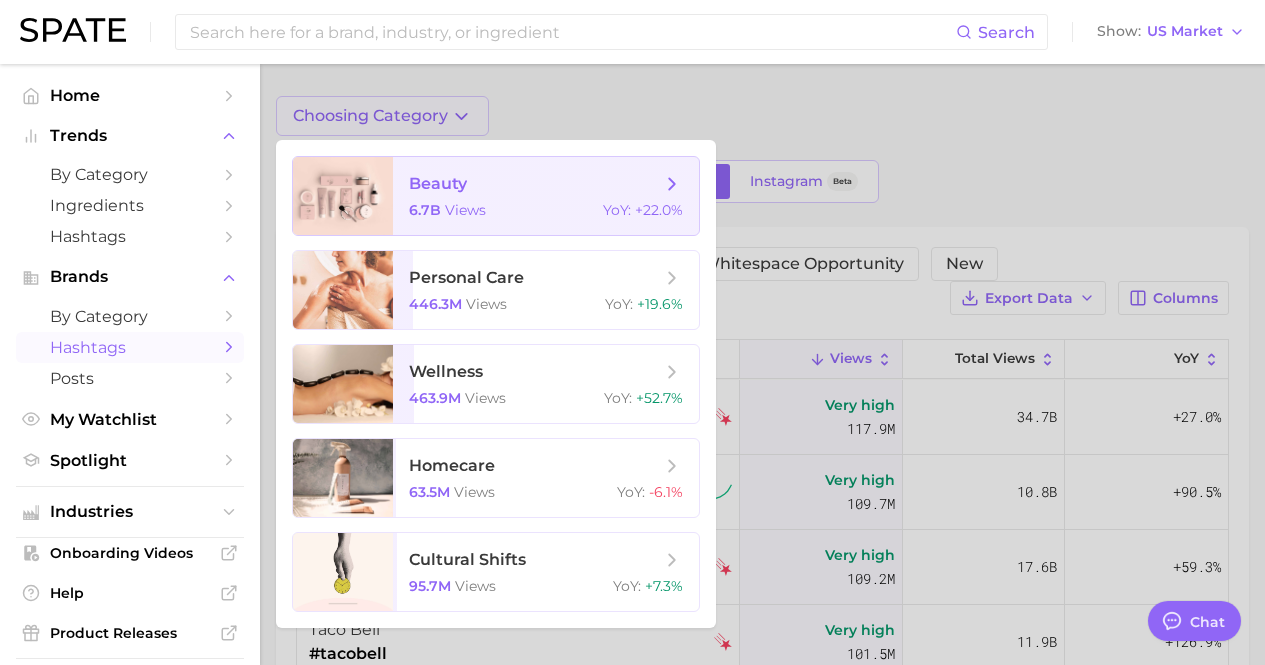 click on "beauty" at bounding box center (438, 183) 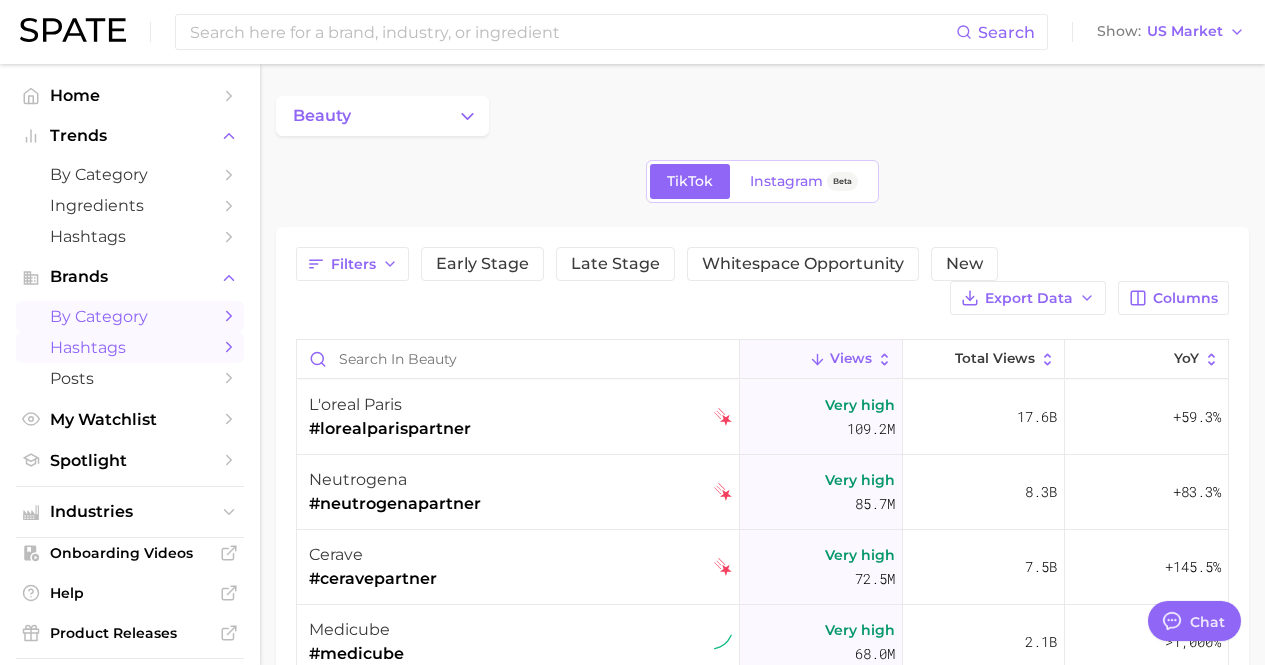 click on "by Category" at bounding box center [130, 316] 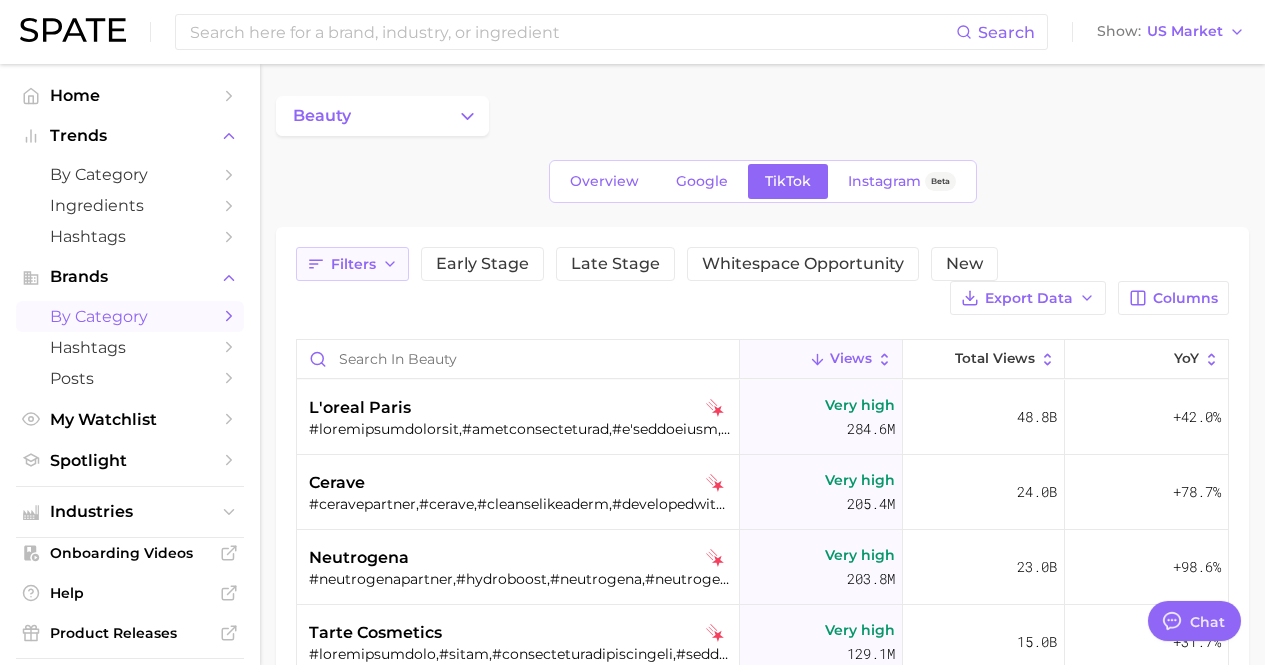 click on "Filters" at bounding box center (353, 264) 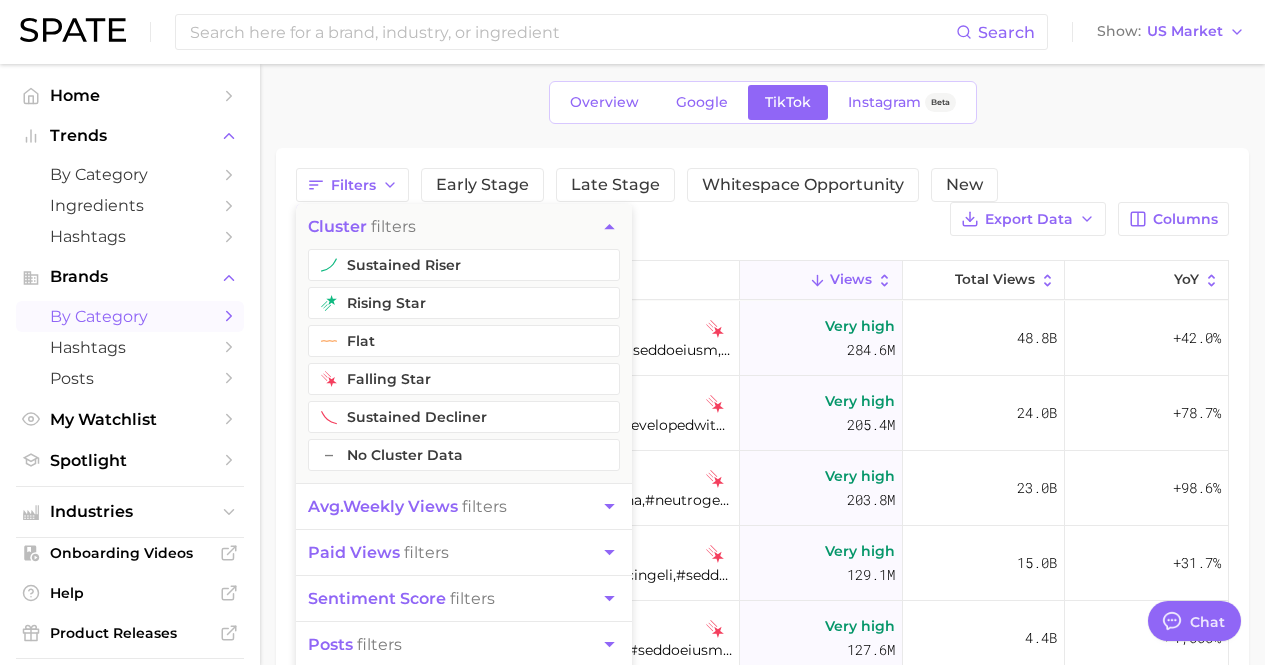 scroll, scrollTop: 100, scrollLeft: 0, axis: vertical 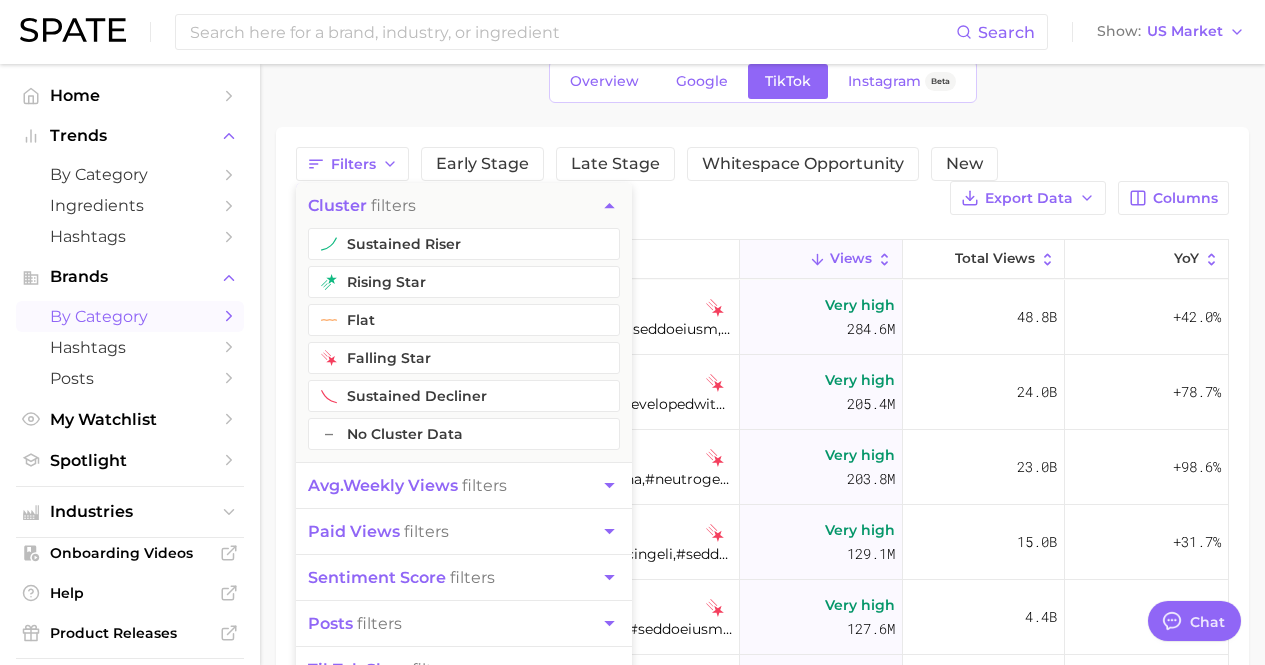 click on "avg.  weekly views" at bounding box center (383, 485) 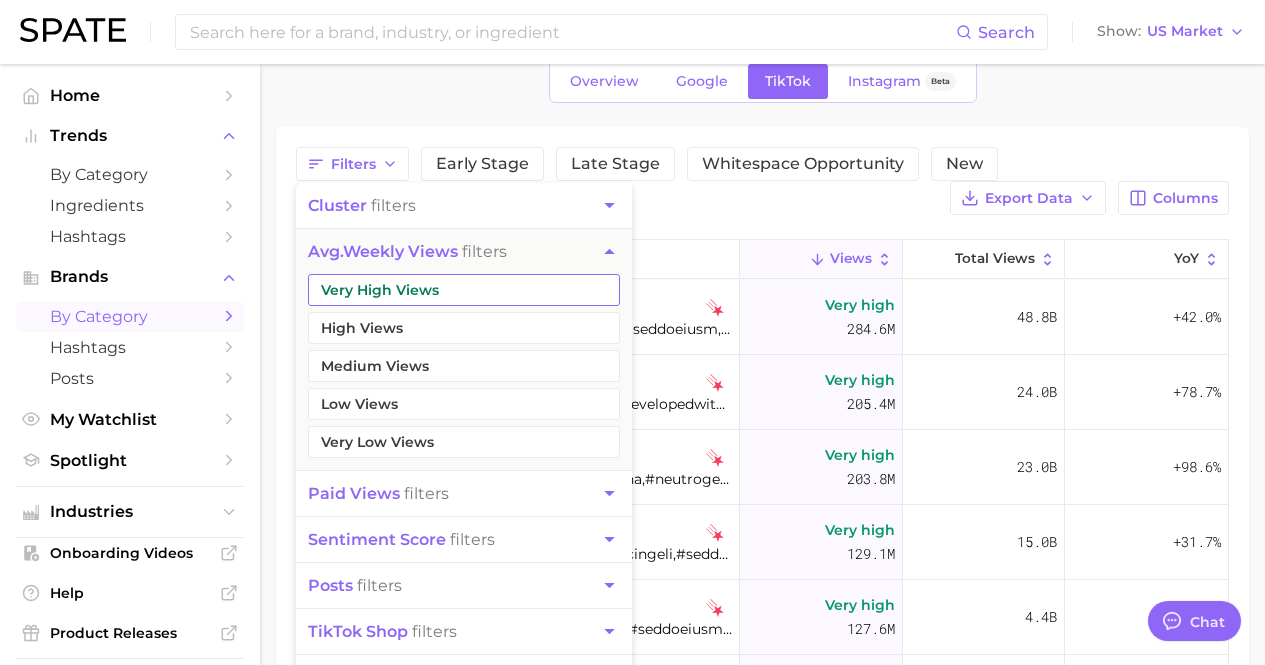 click on "Very High Views" at bounding box center (464, 290) 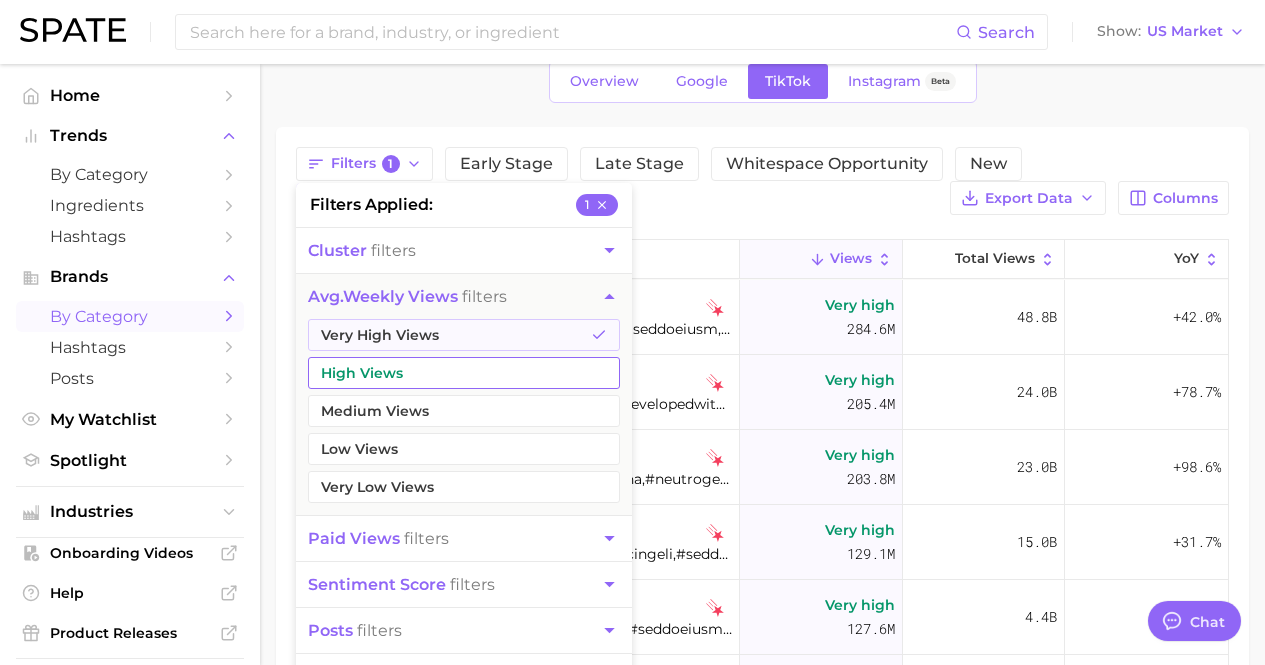 click on "High Views" at bounding box center (464, 373) 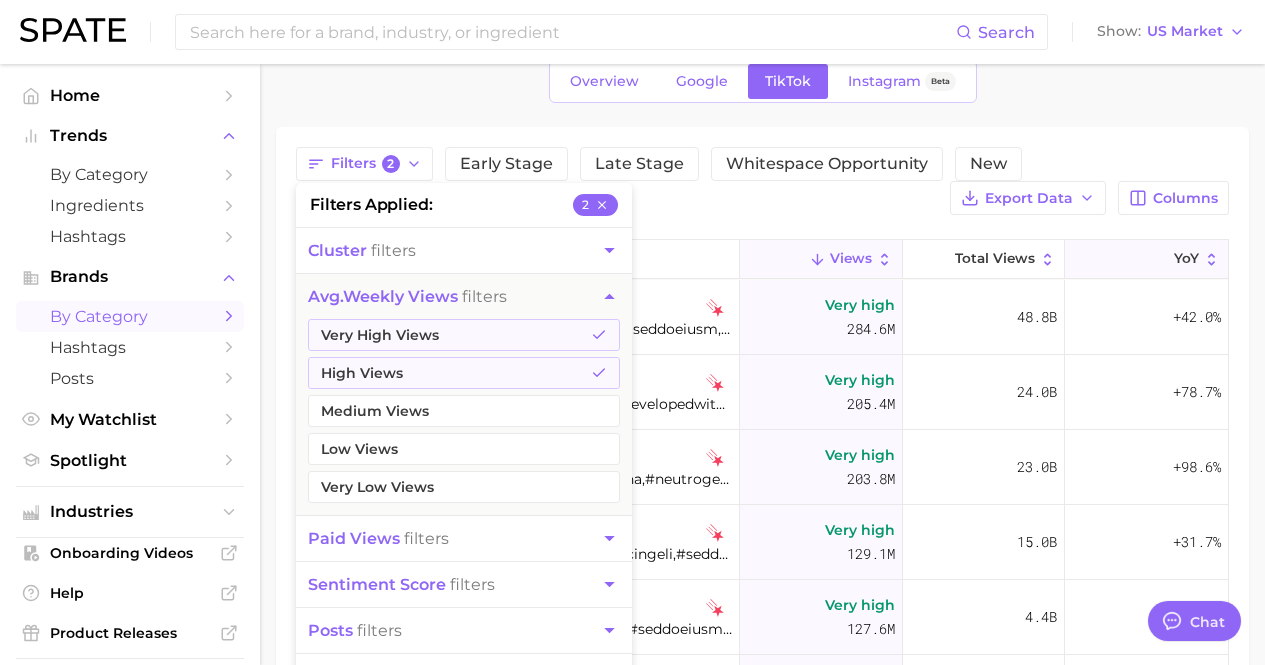 click on "YoY" at bounding box center [1186, 259] 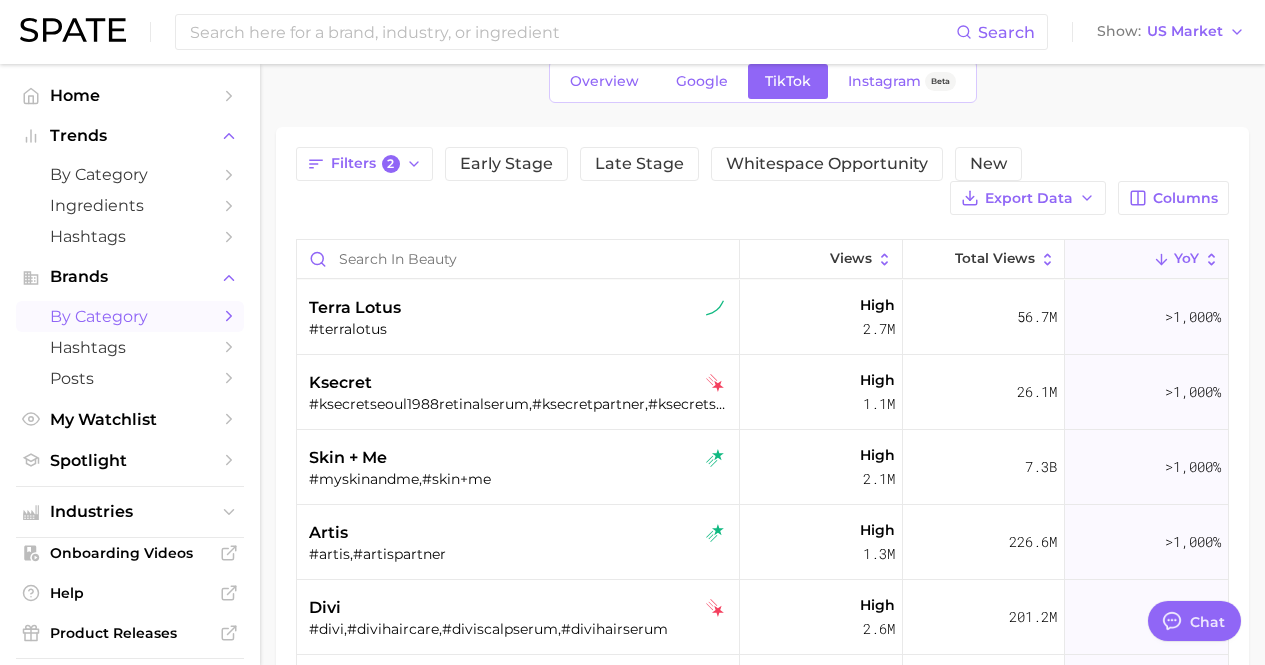 click 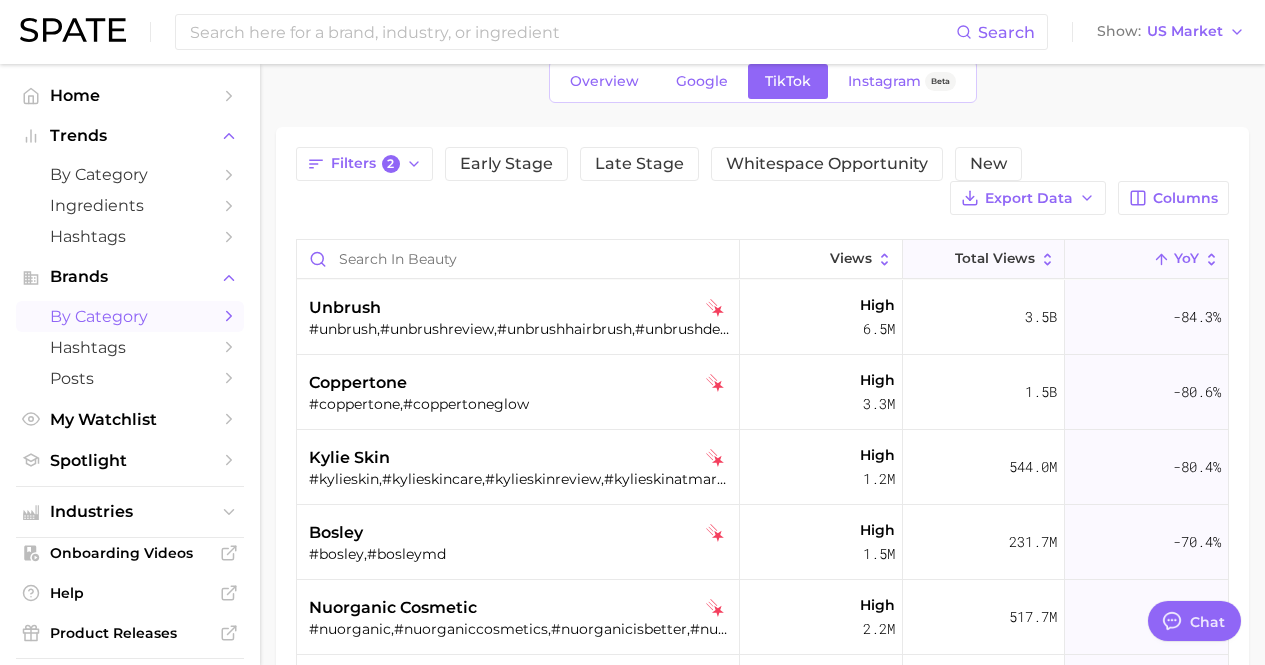 click on "Total Views" at bounding box center (995, 259) 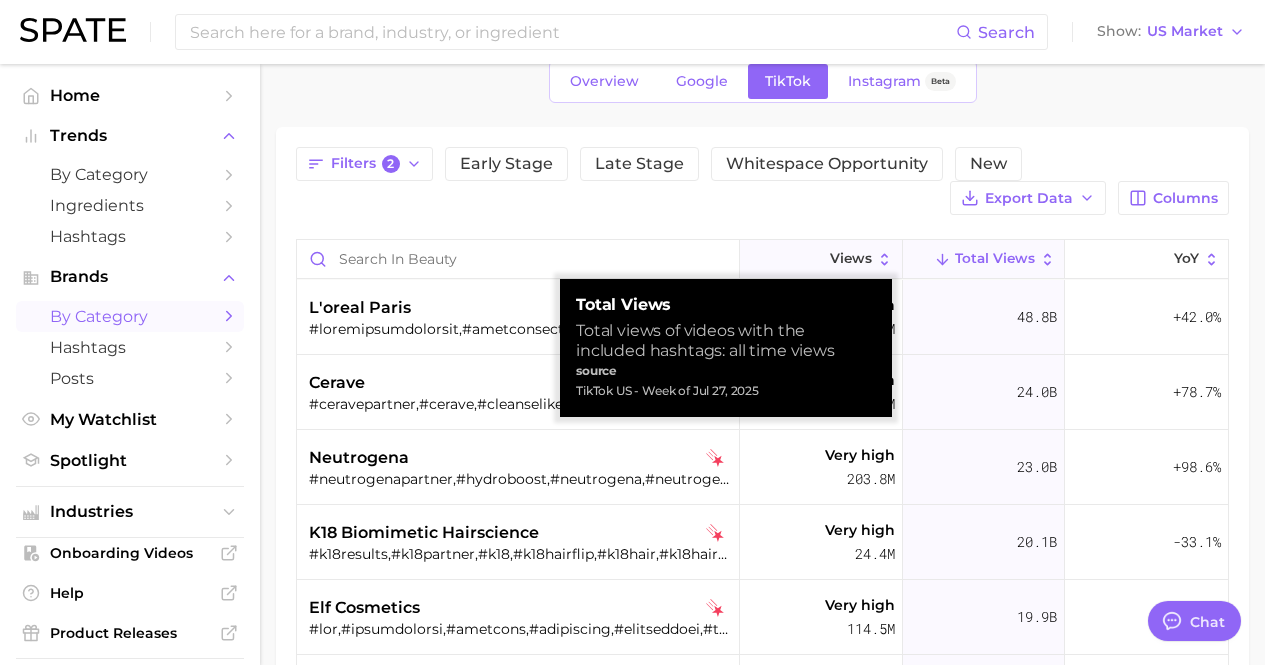 click 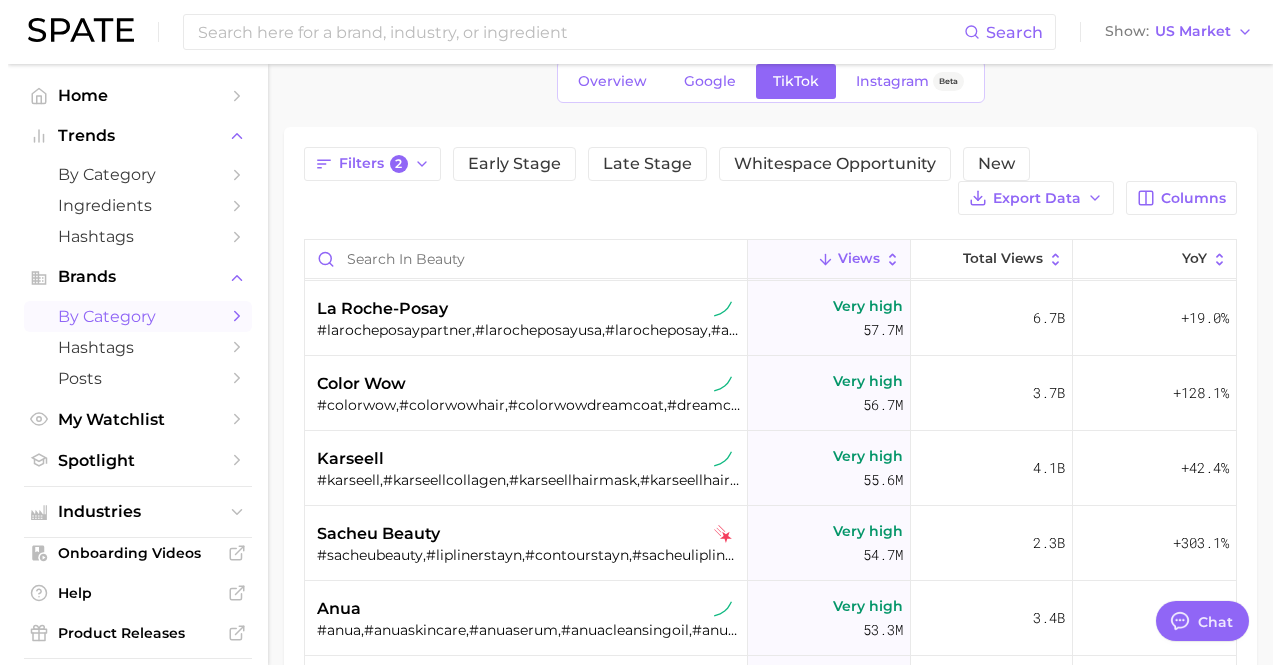 scroll, scrollTop: 900, scrollLeft: 0, axis: vertical 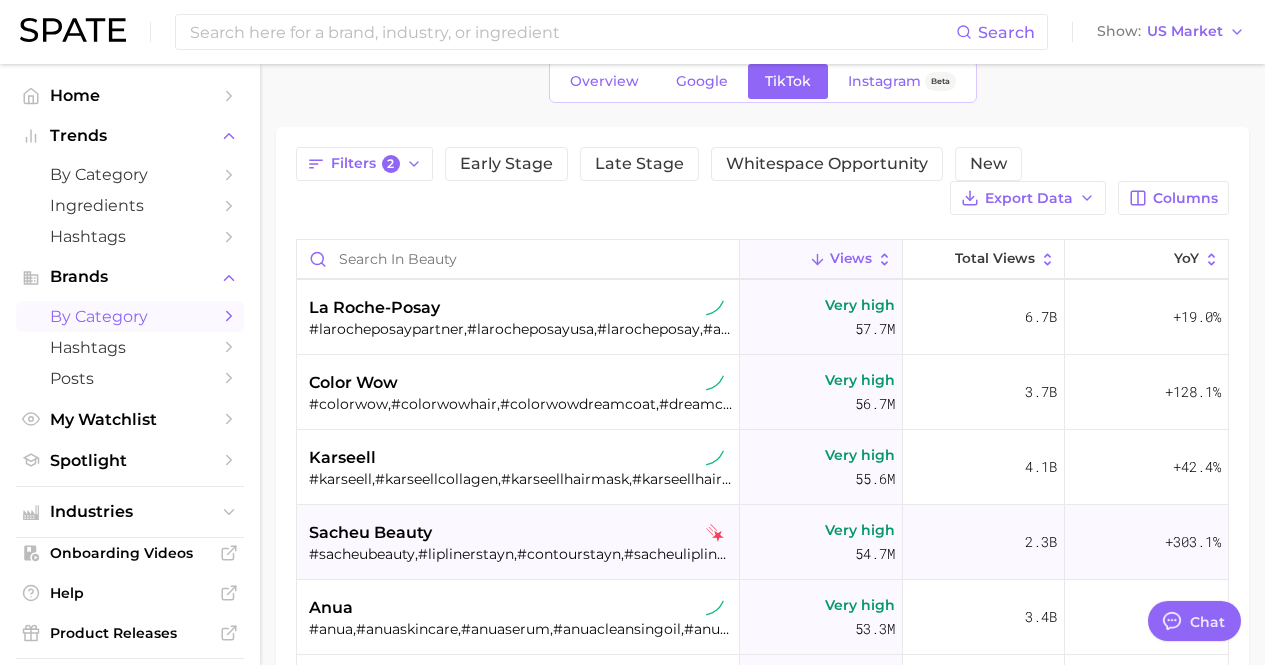 click on "sacheu beauty" at bounding box center [520, 533] 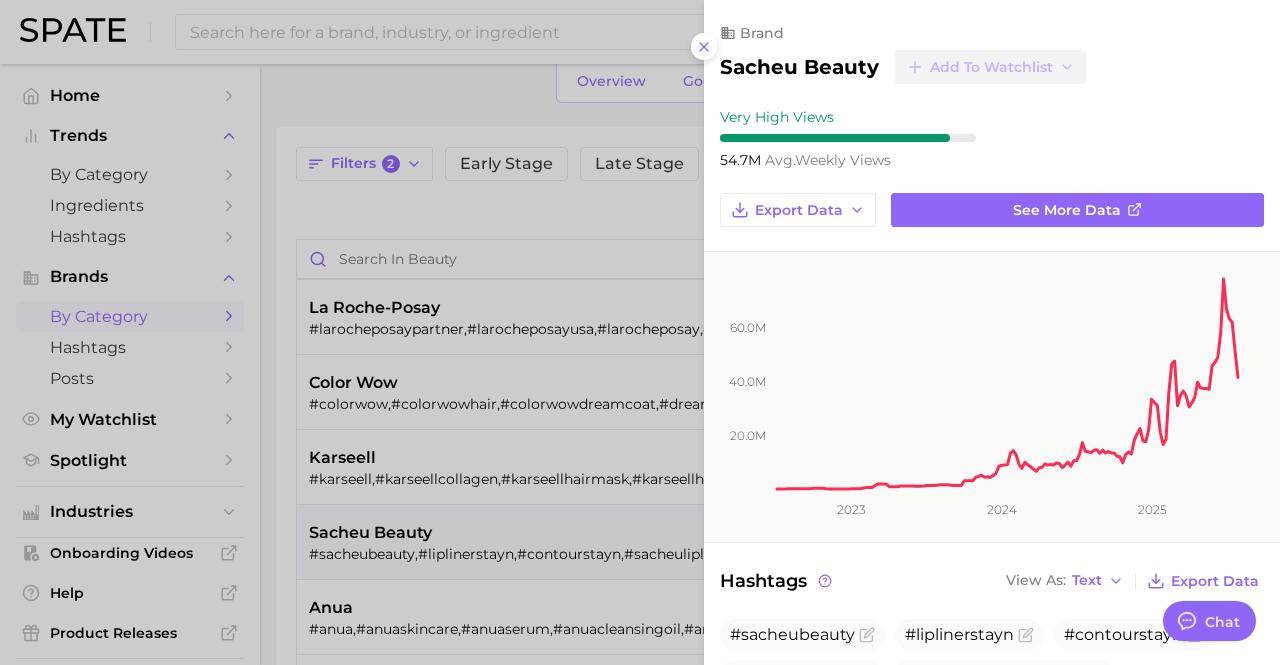 scroll, scrollTop: 0, scrollLeft: 0, axis: both 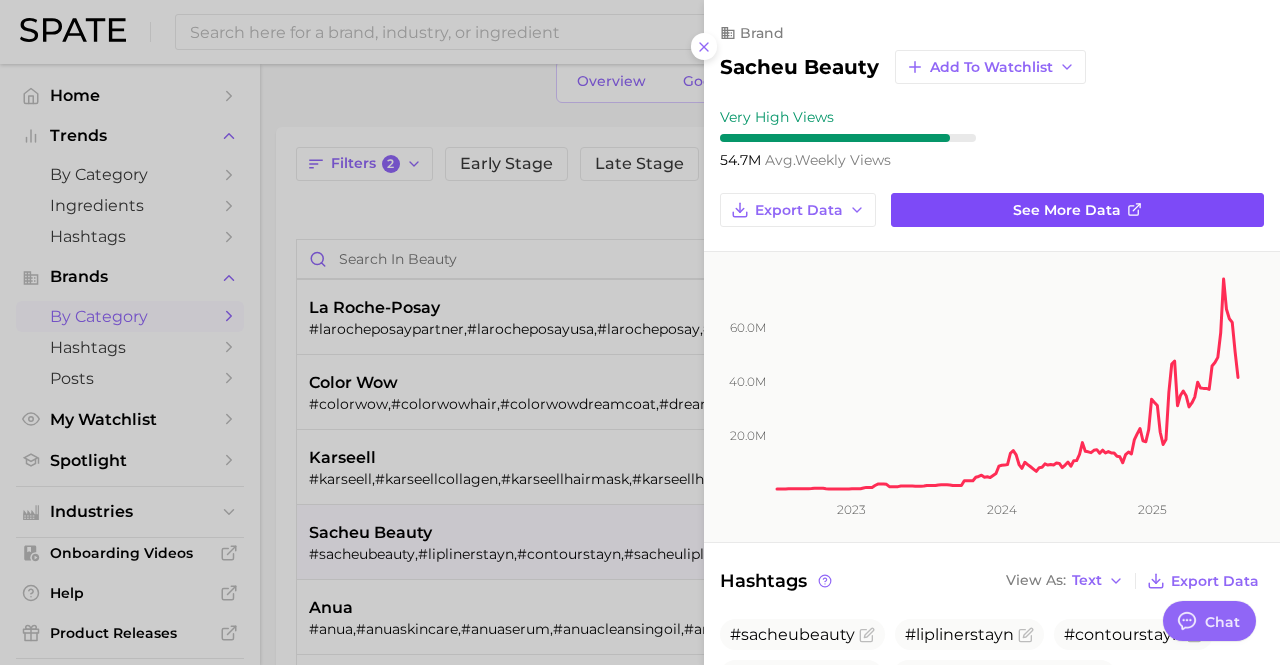 click on "See more data" at bounding box center [1067, 210] 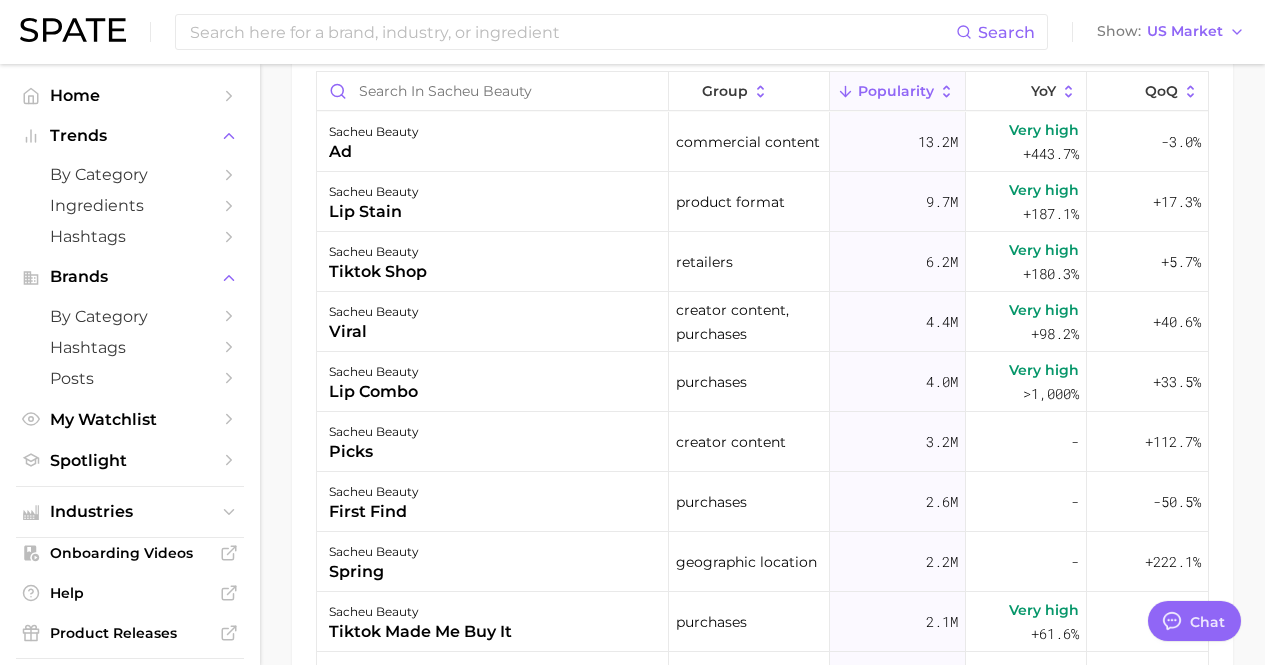 scroll, scrollTop: 1100, scrollLeft: 0, axis: vertical 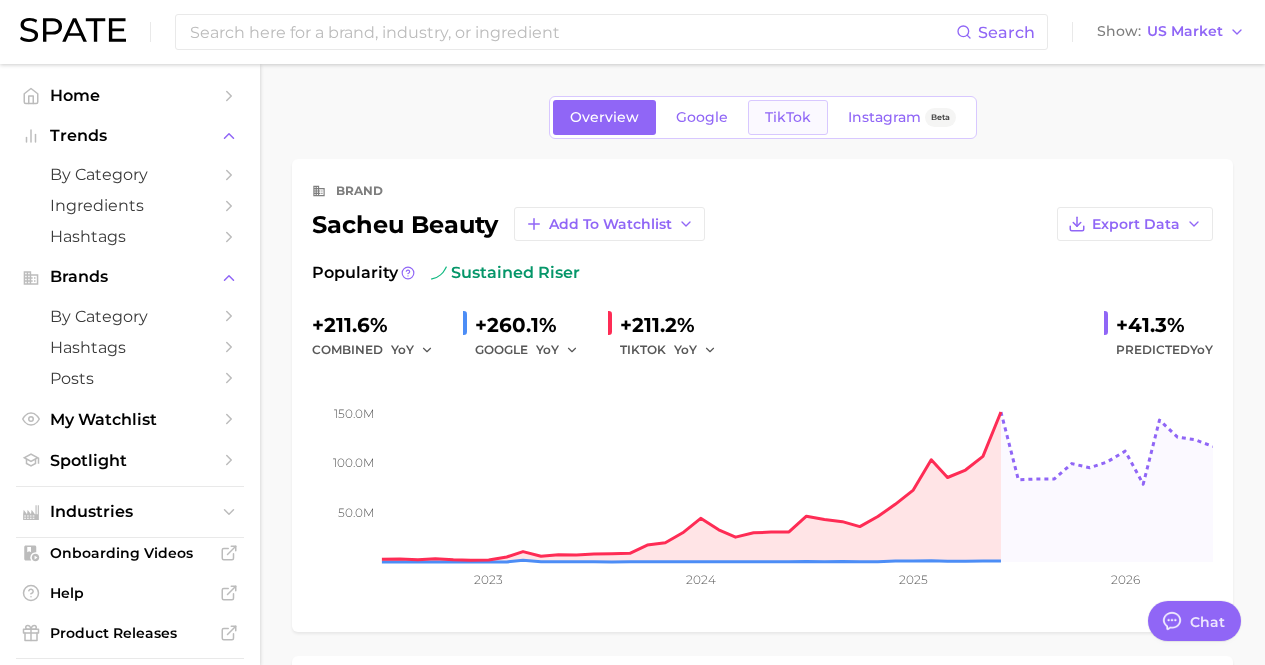 click on "TikTok" at bounding box center [788, 117] 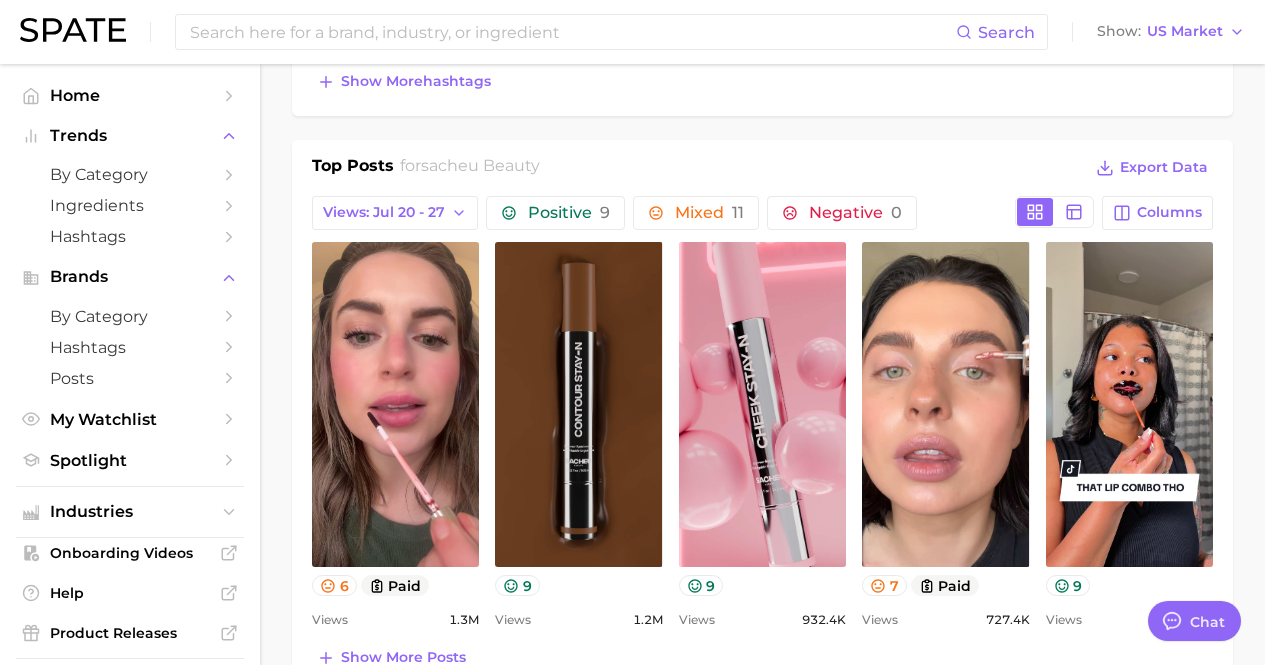 scroll, scrollTop: 900, scrollLeft: 0, axis: vertical 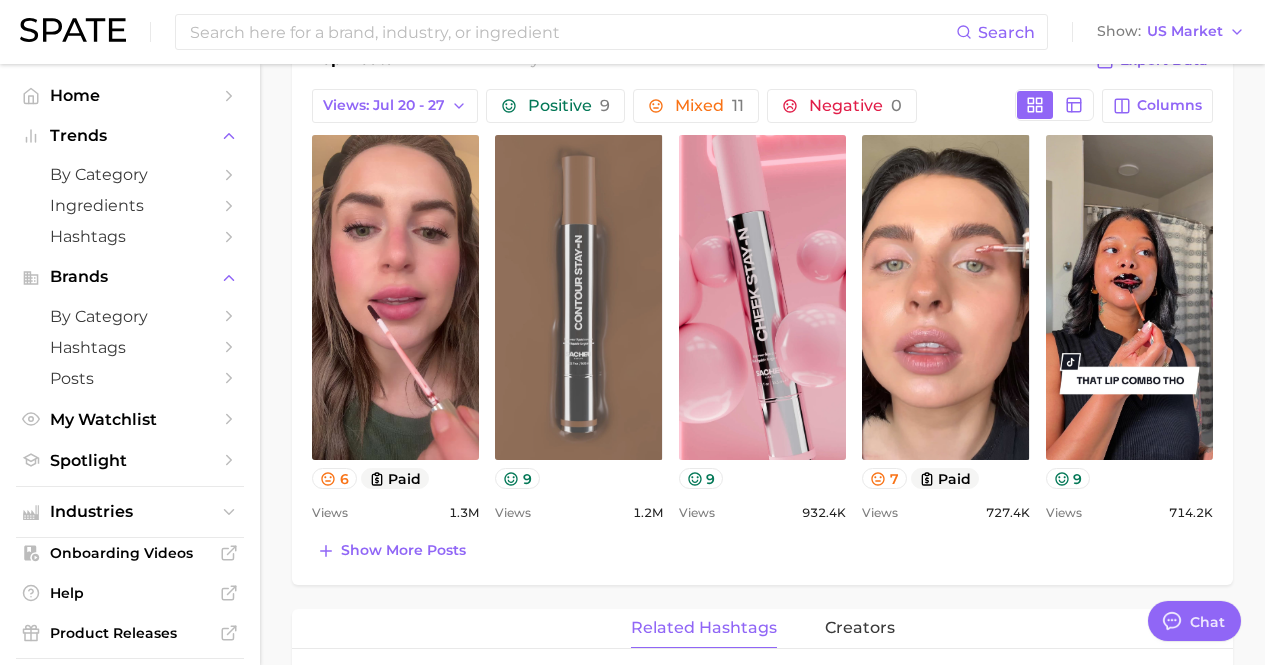 click on "view post on TikTok" at bounding box center [578, 297] 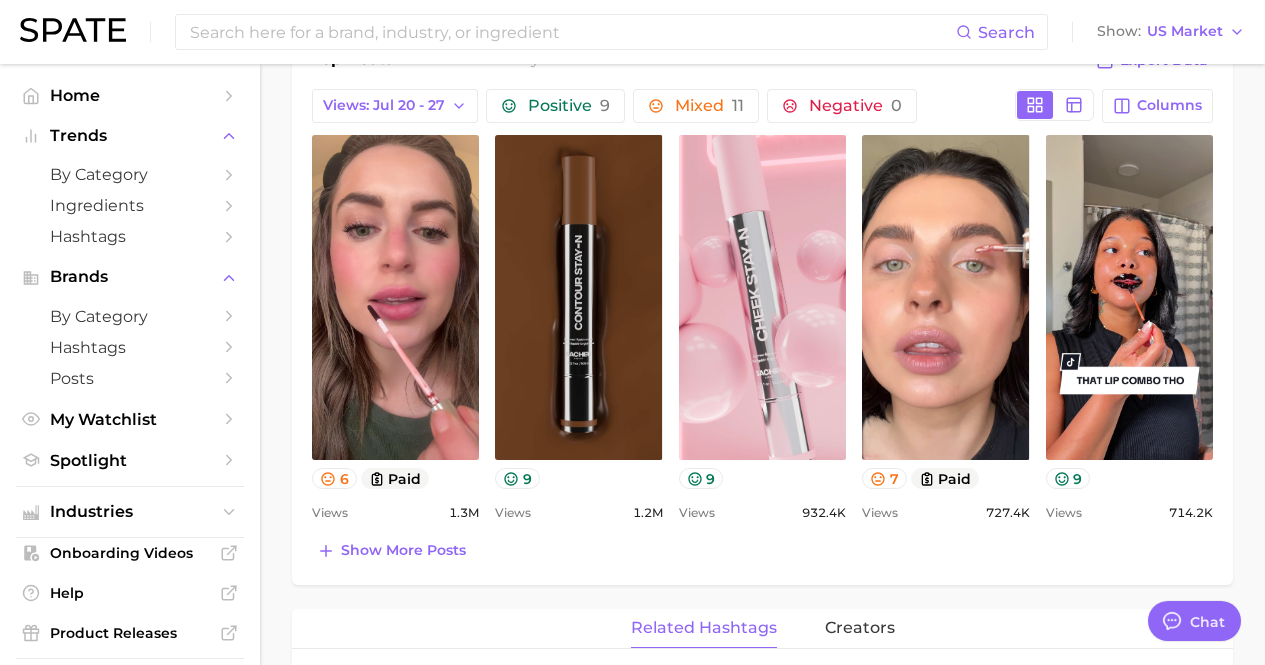click on "view post on TikTok" at bounding box center [762, 297] 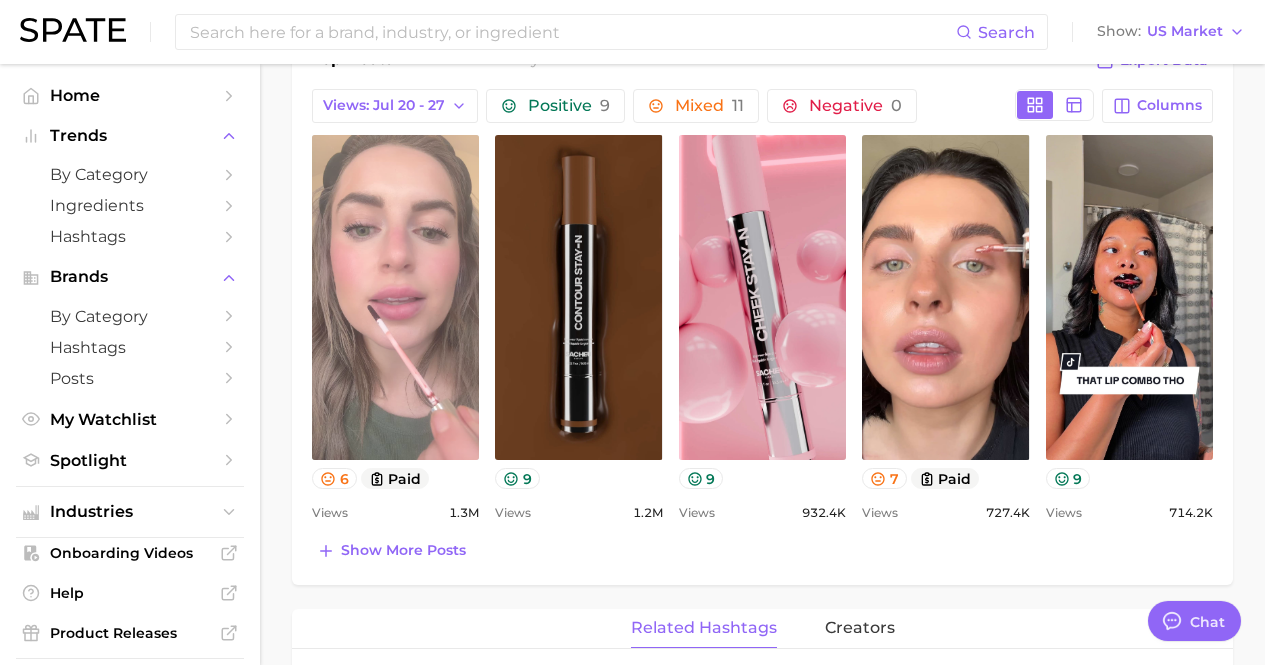 click on "view post on TikTok" at bounding box center [395, 297] 